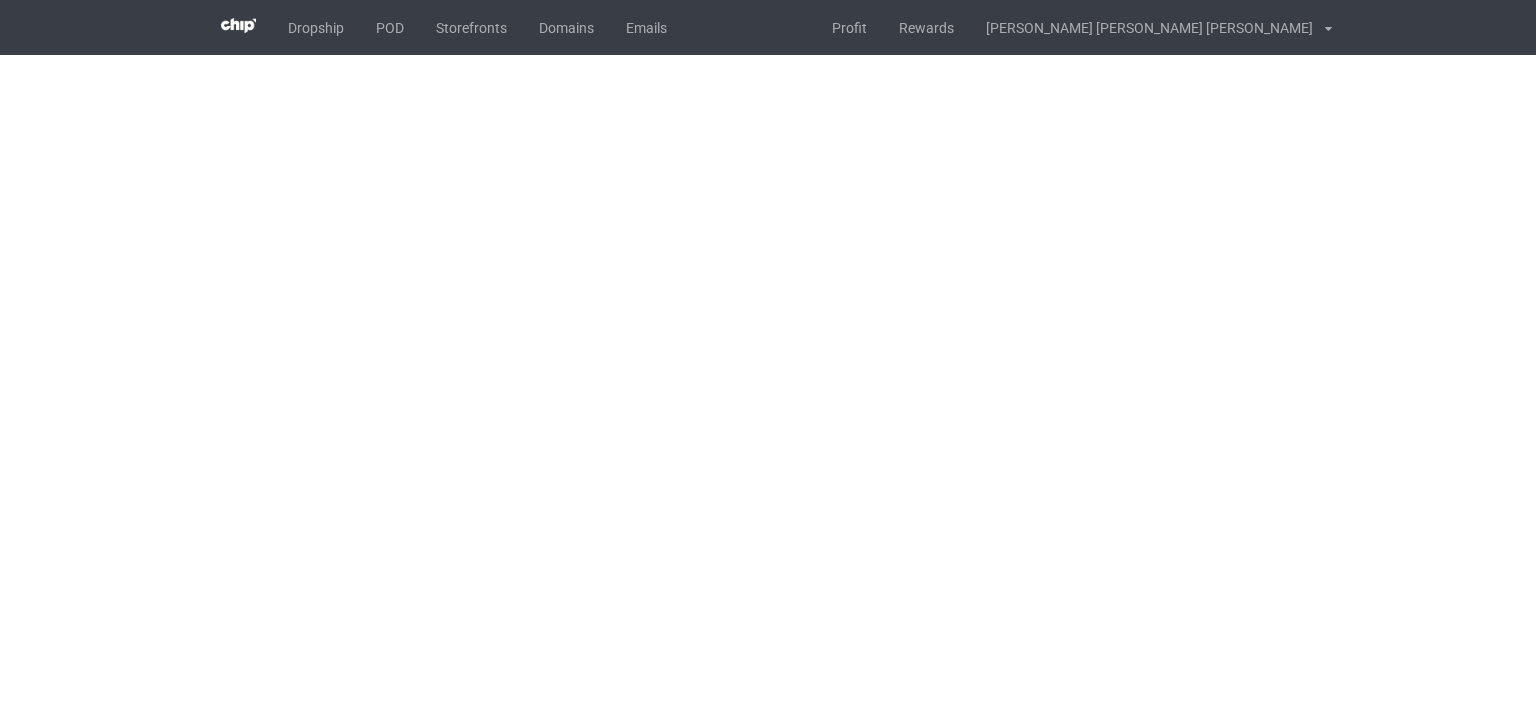 scroll, scrollTop: 0, scrollLeft: 0, axis: both 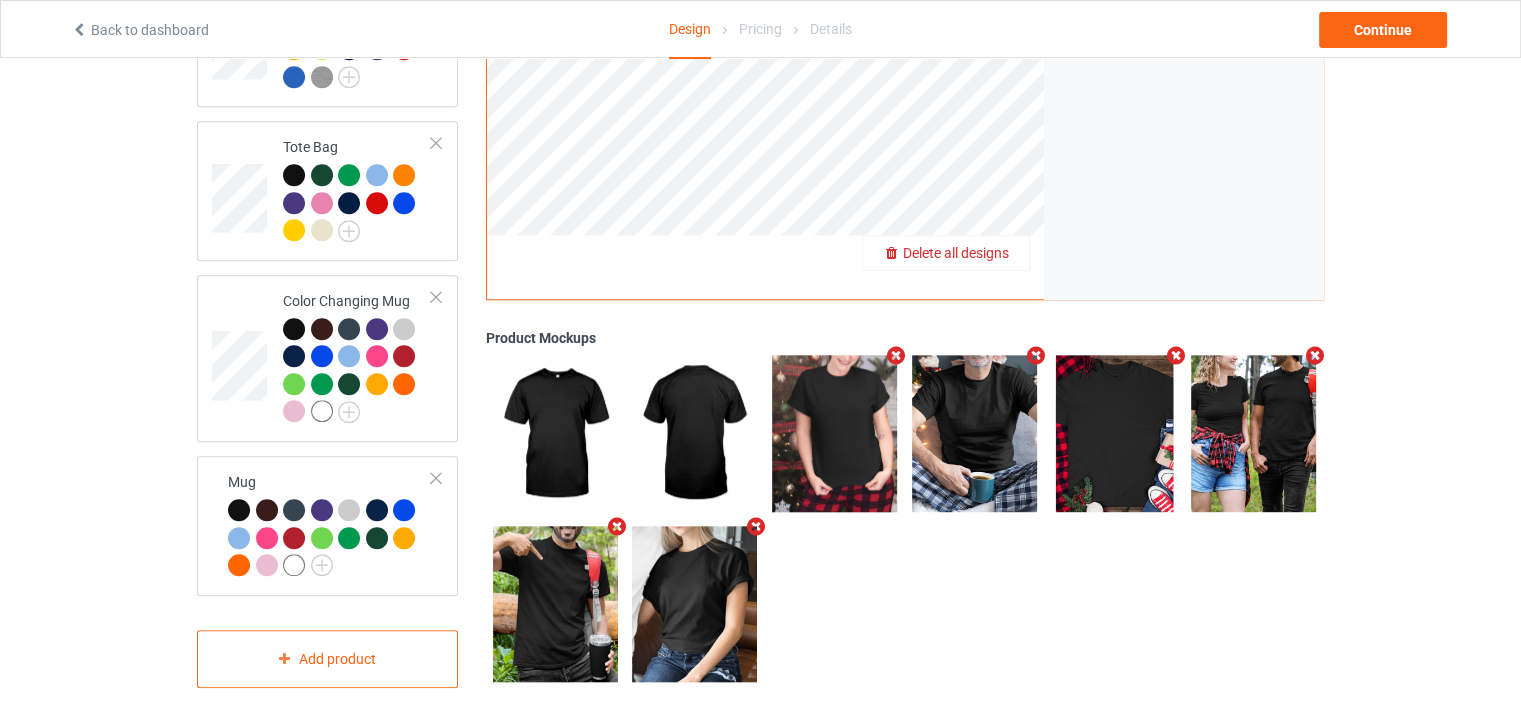 click on "Delete all designs" at bounding box center [946, 253] 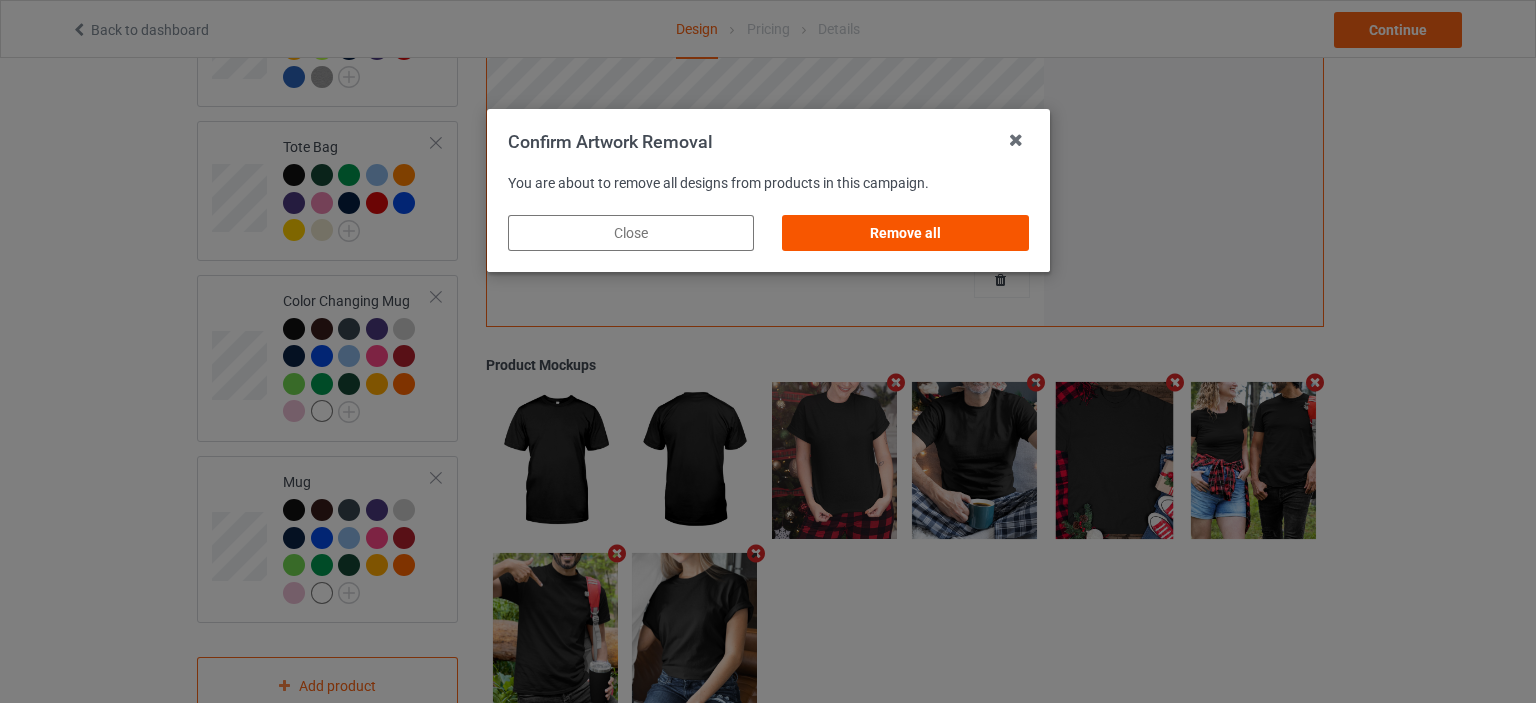 click on "Remove all" at bounding box center (905, 233) 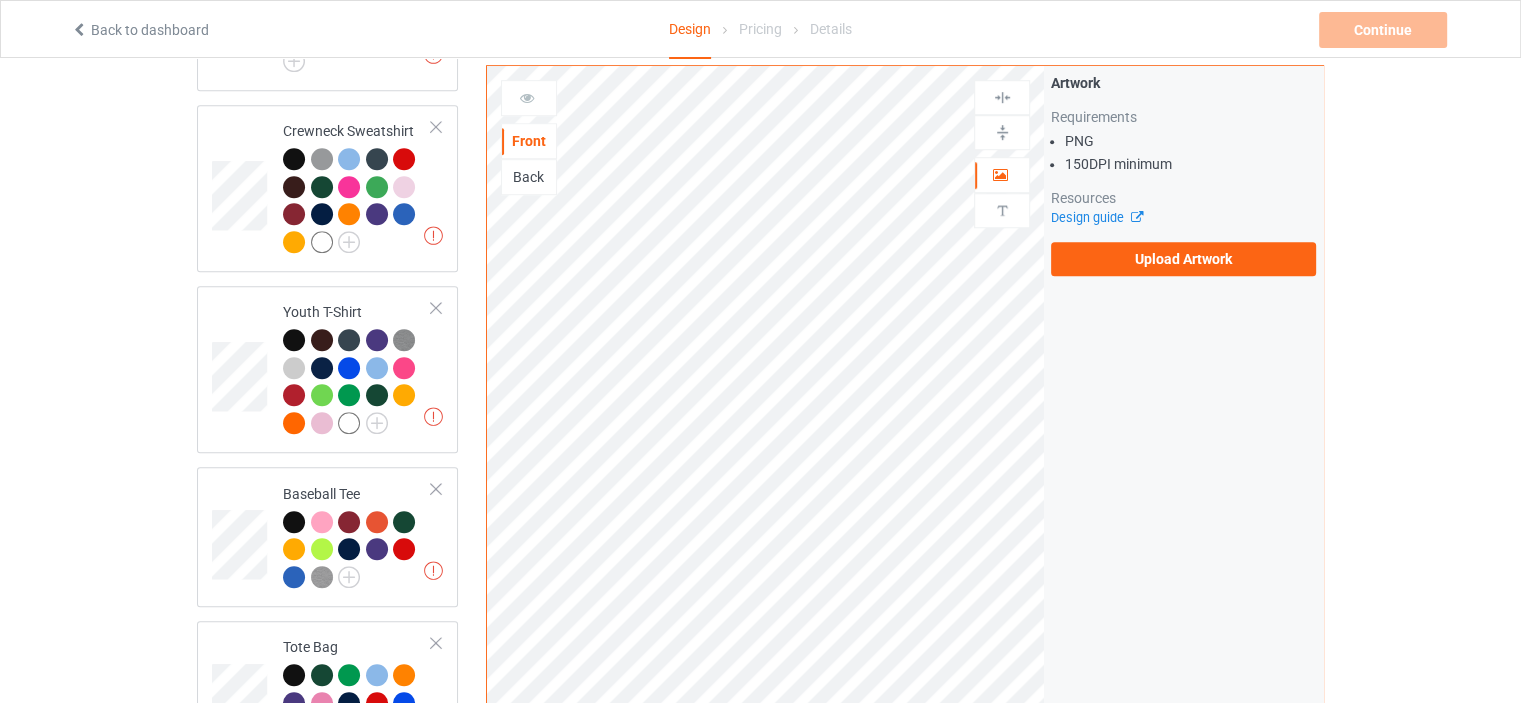scroll, scrollTop: 1031, scrollLeft: 0, axis: vertical 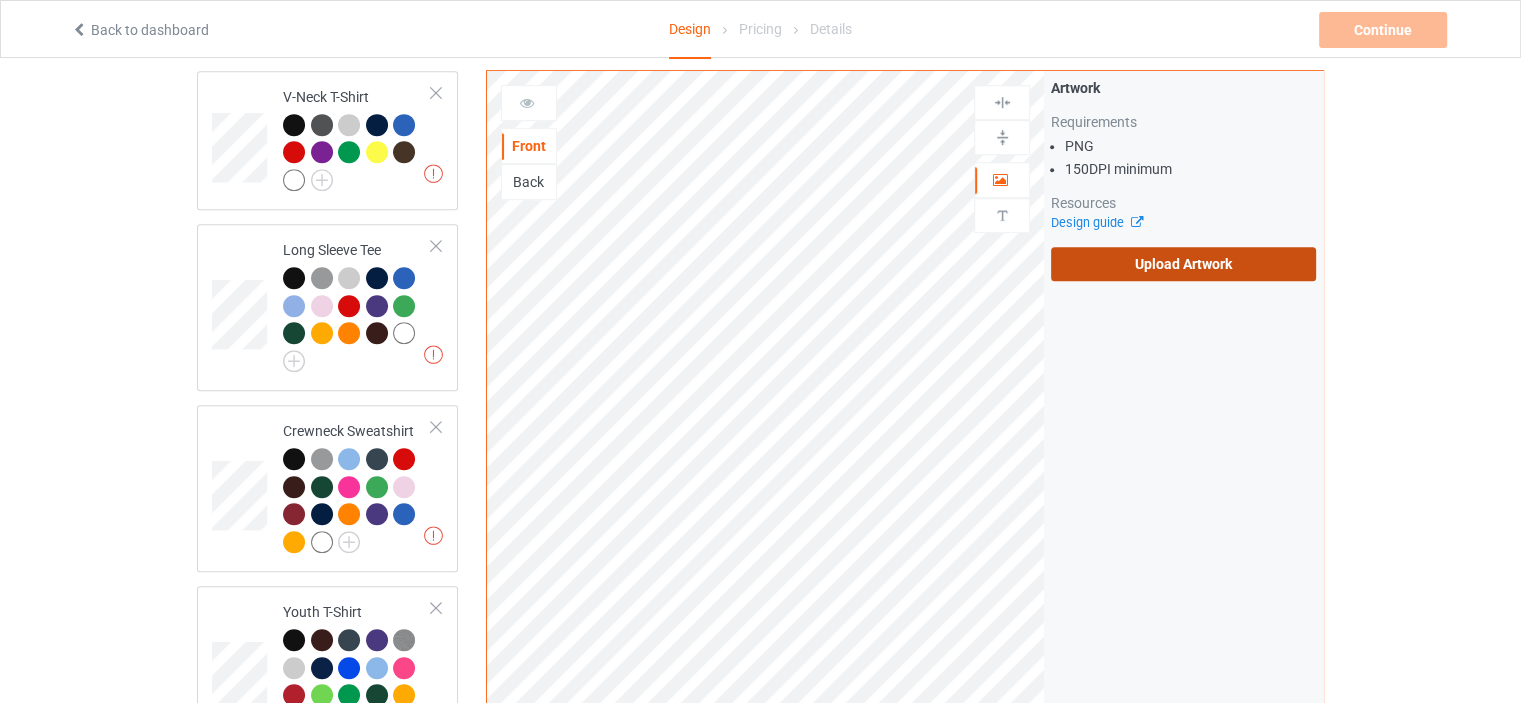 click on "Upload Artwork" at bounding box center (1183, 264) 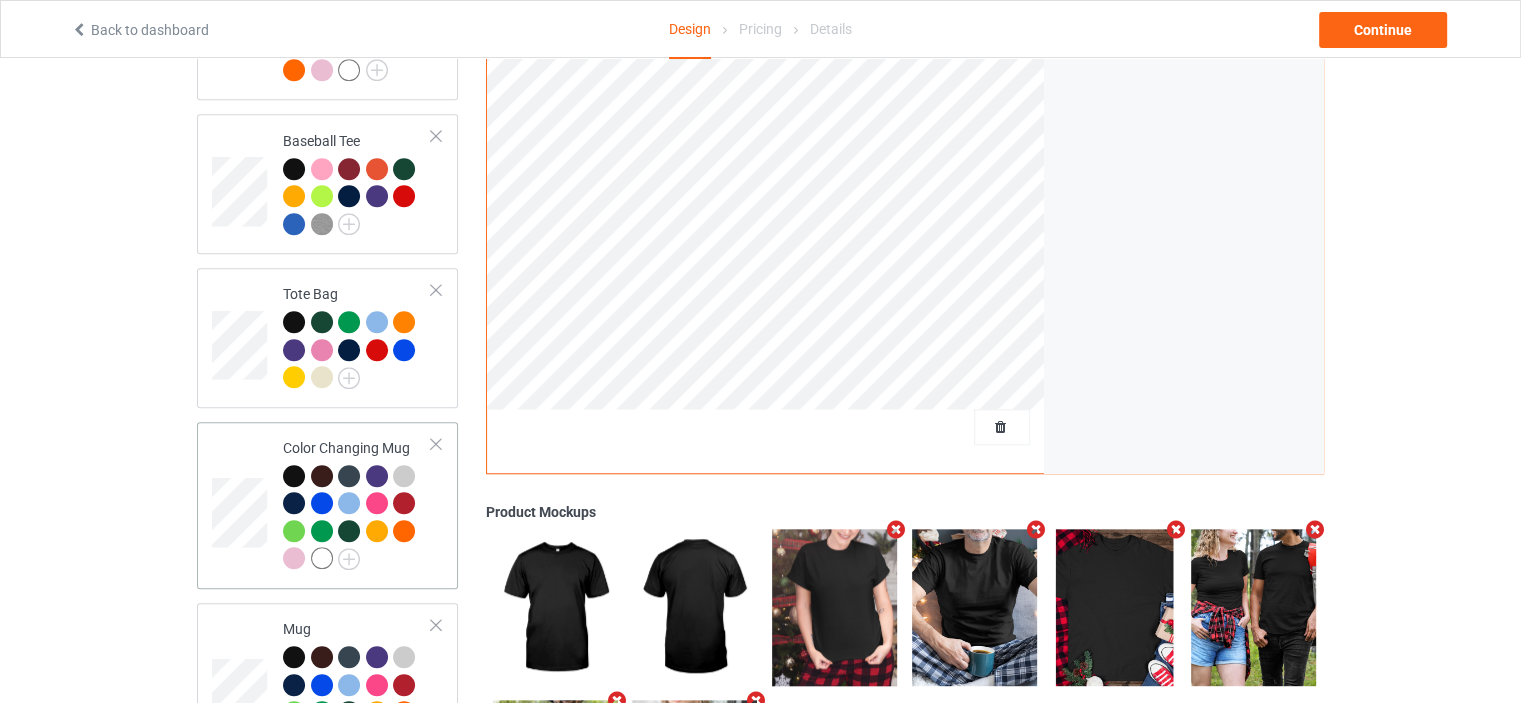 scroll, scrollTop: 1858, scrollLeft: 0, axis: vertical 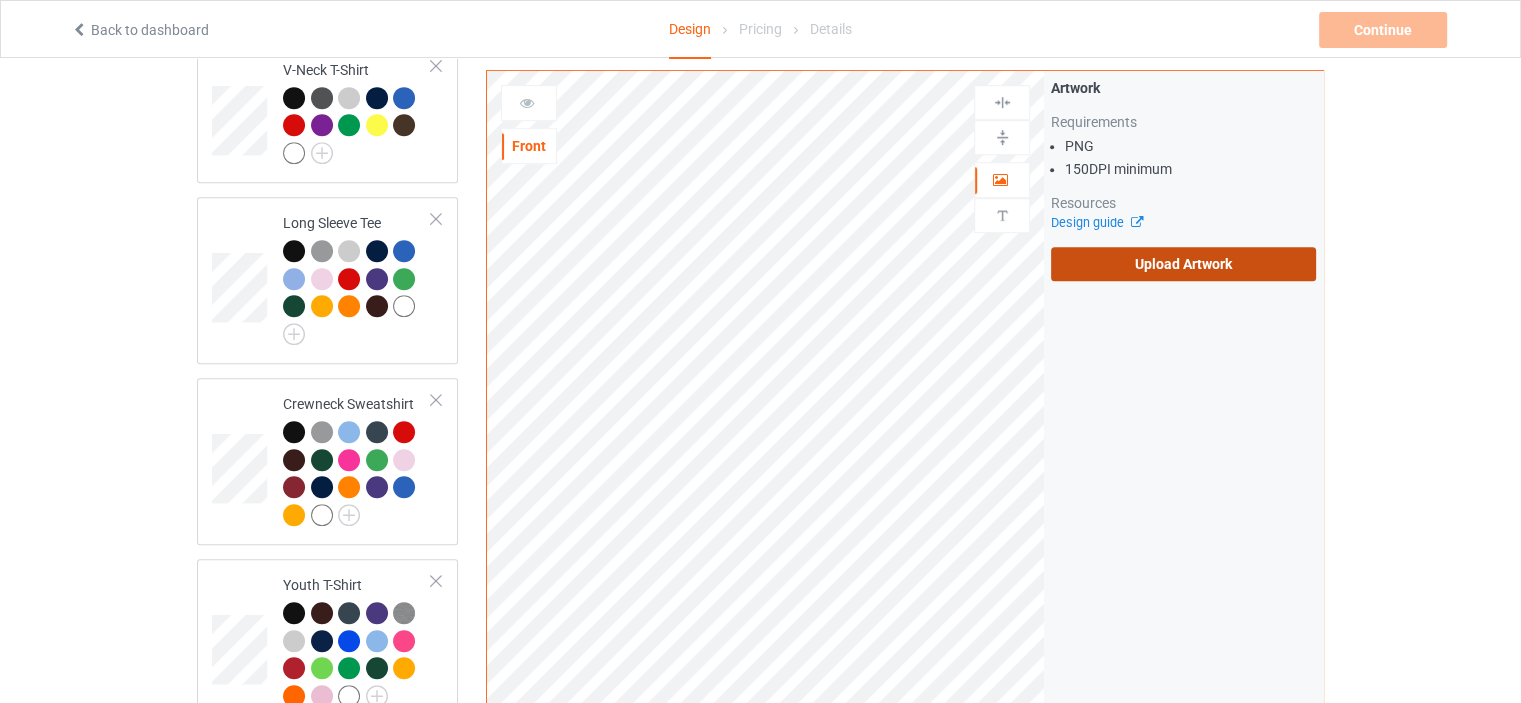 click on "Upload Artwork" at bounding box center [1183, 264] 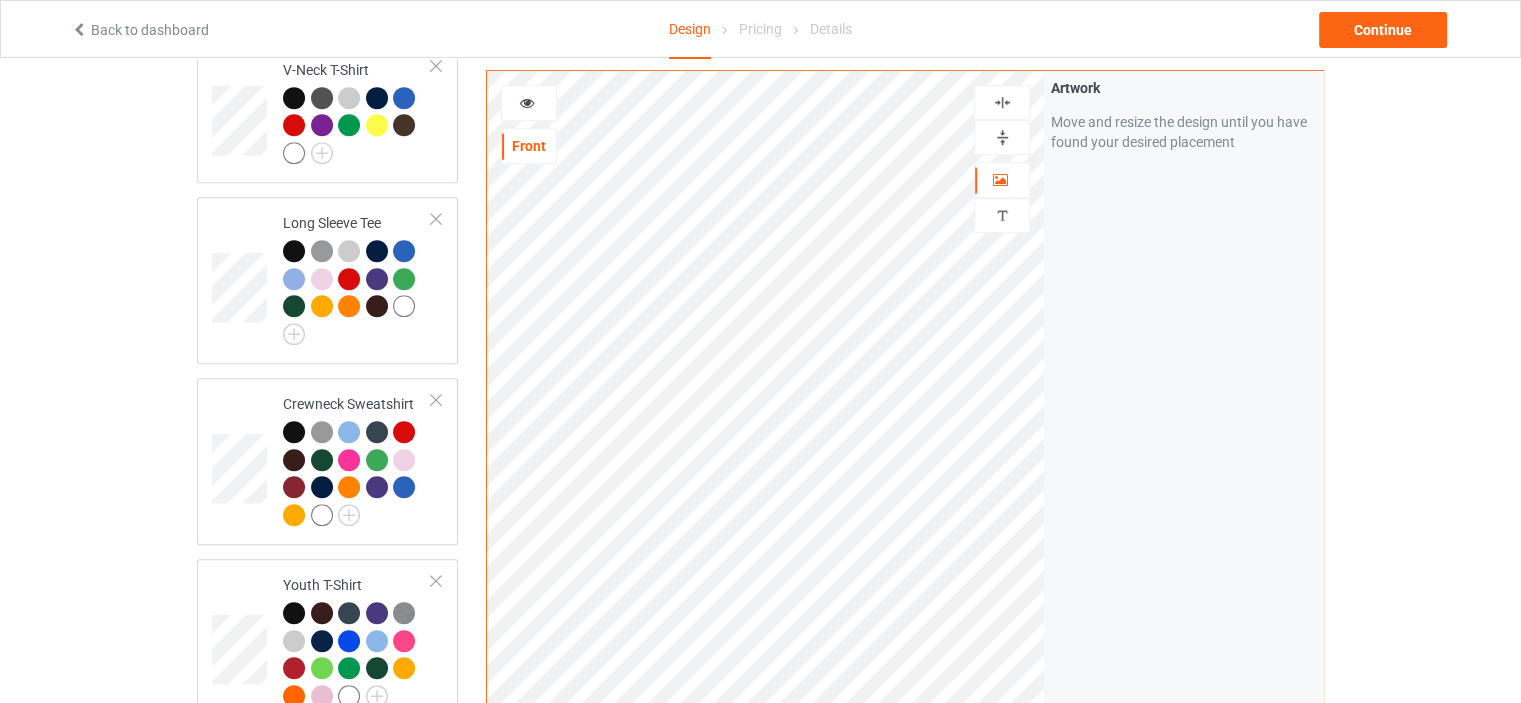 click at bounding box center [1002, 102] 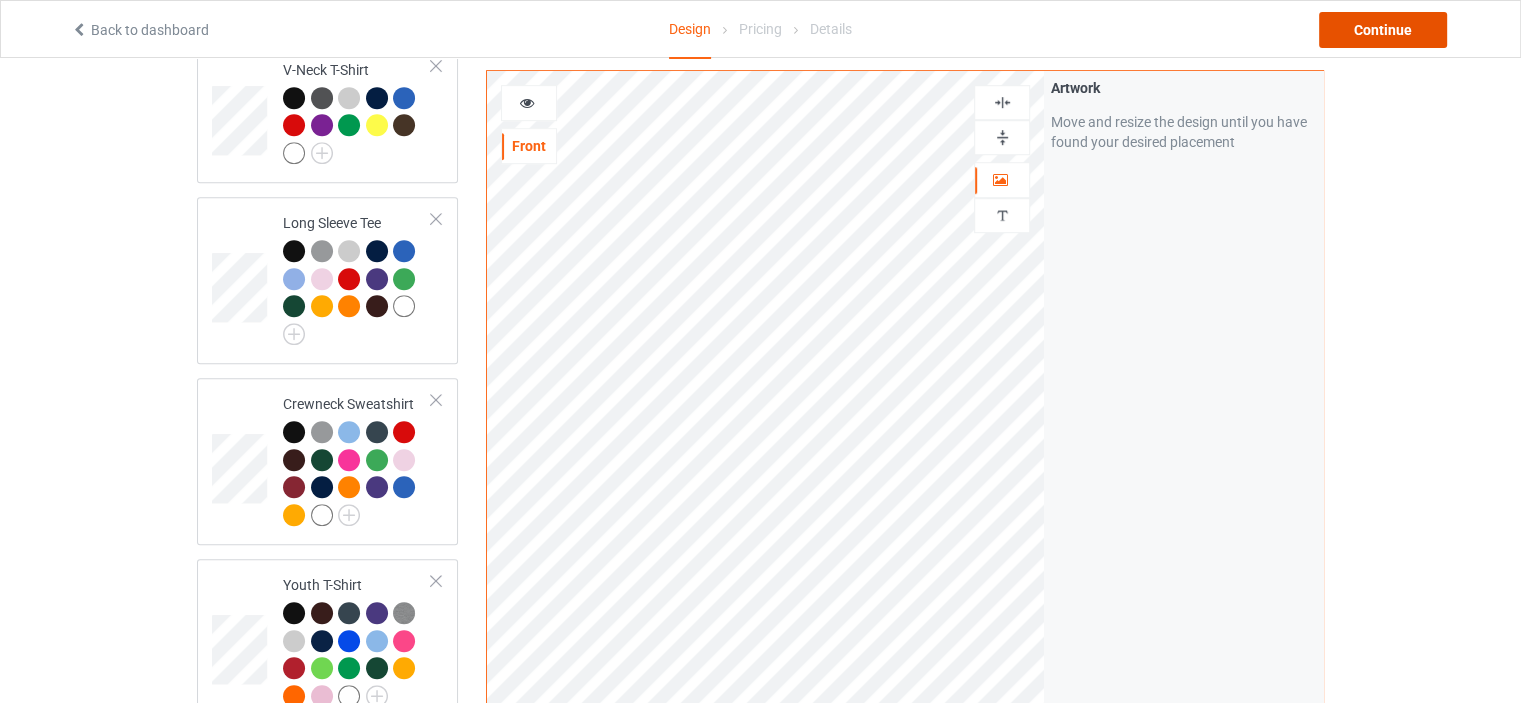 click on "Continue" at bounding box center [1383, 30] 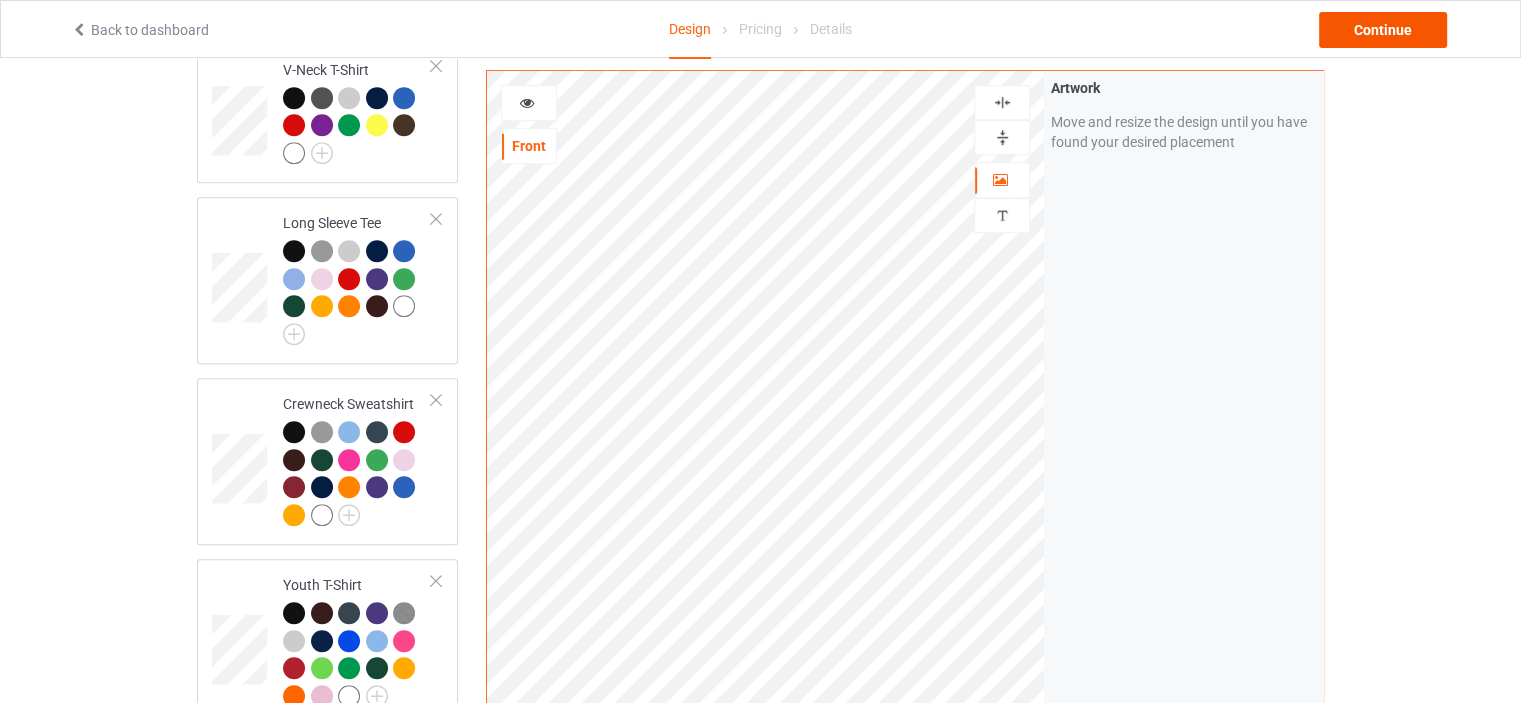 scroll, scrollTop: 0, scrollLeft: 0, axis: both 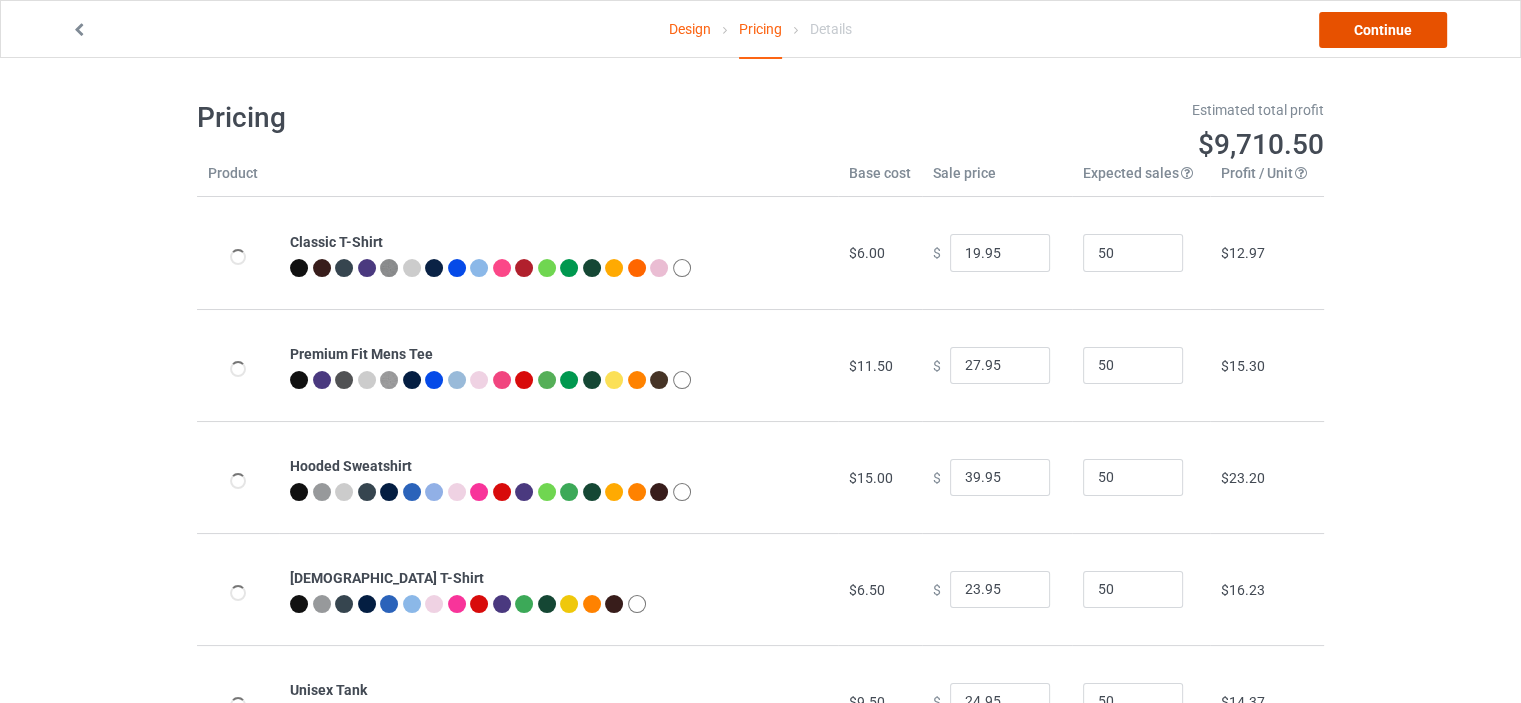 click on "Continue" at bounding box center [1383, 30] 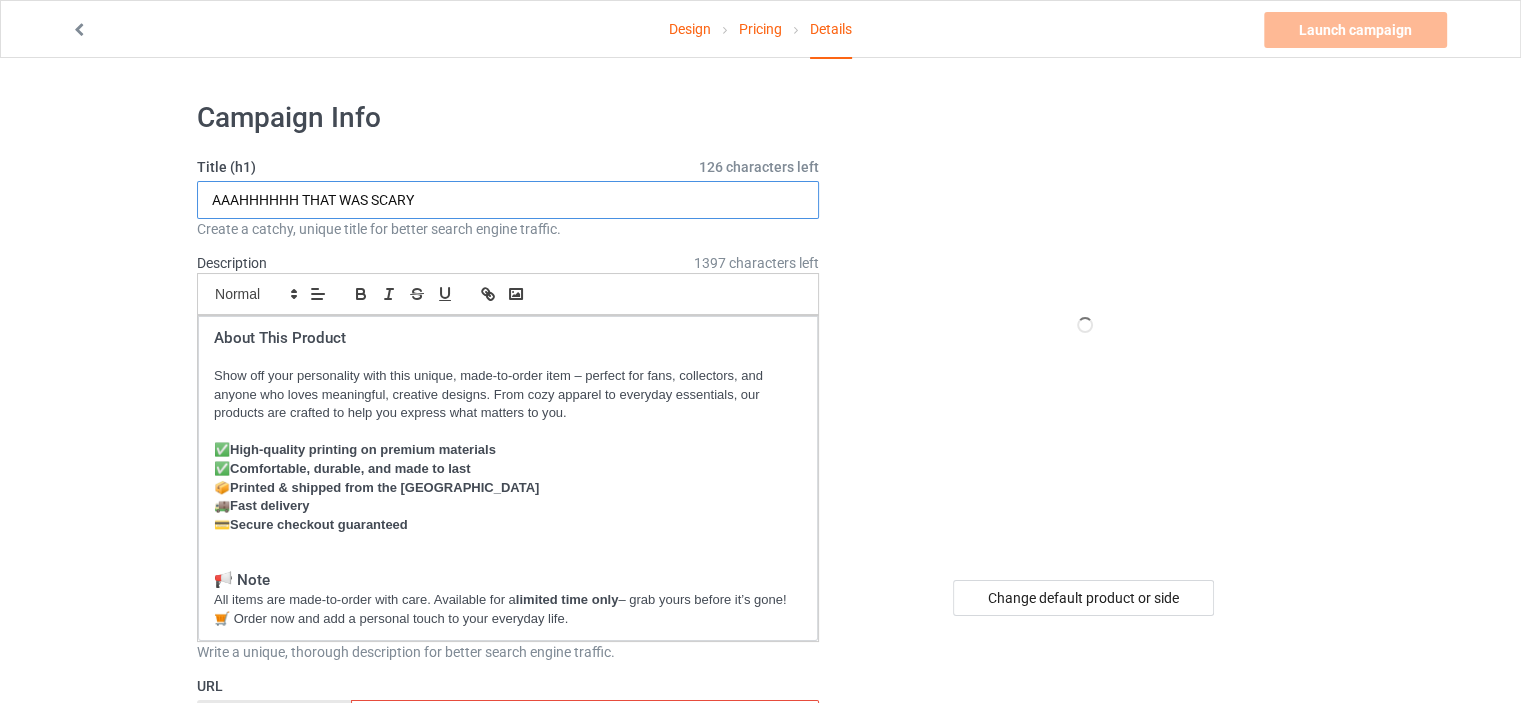 click on "AAAHHHHHH THAT WAS SCARY" at bounding box center (508, 200) 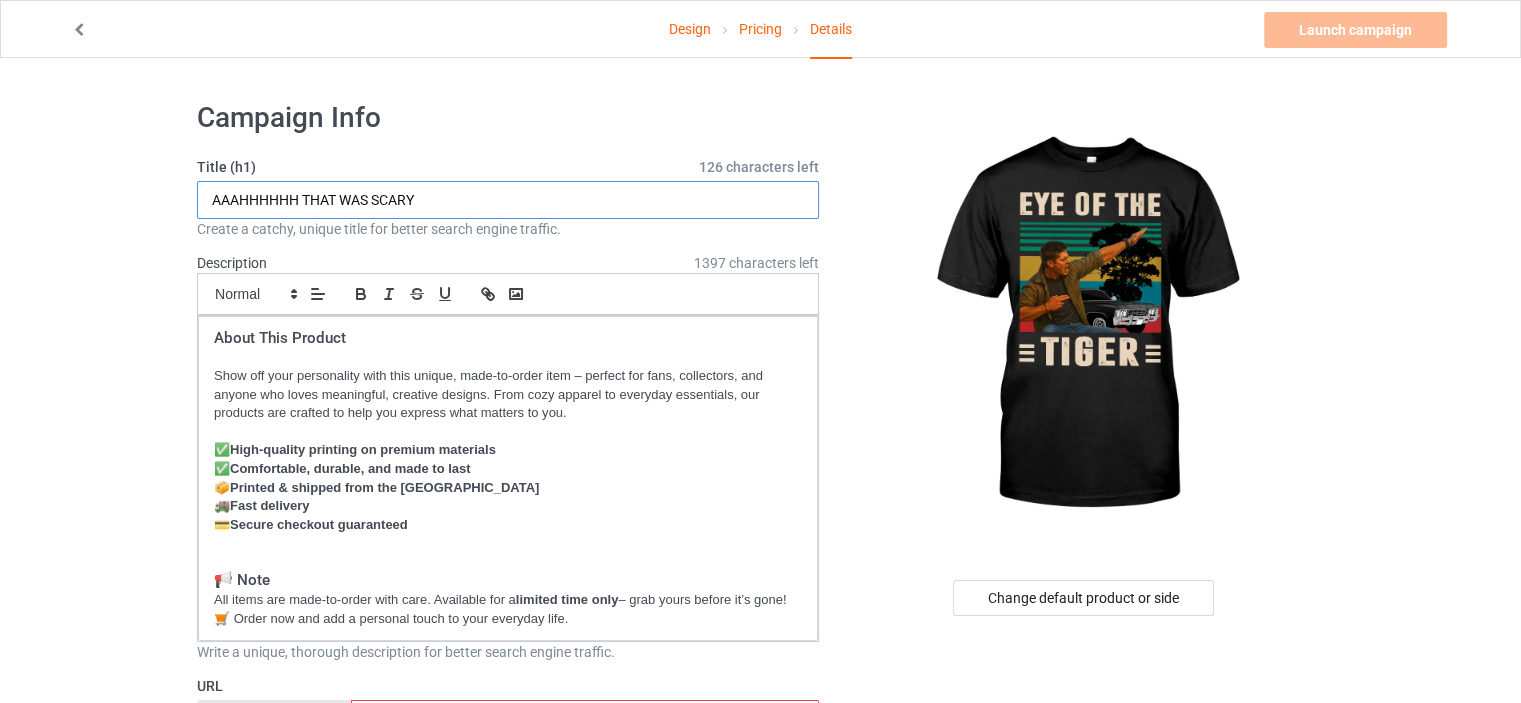 click on "AAAHHHHHH THAT WAS SCARY" at bounding box center (508, 200) 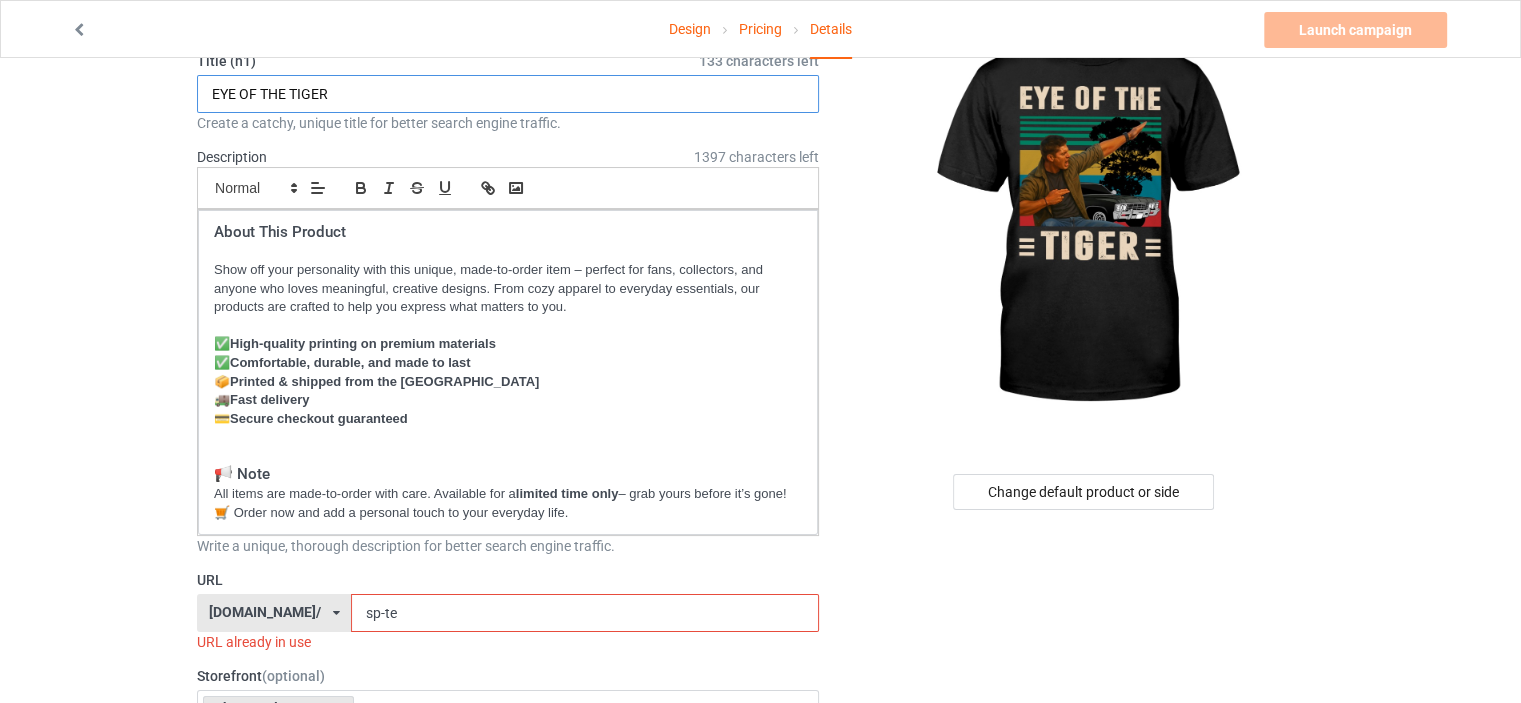 scroll, scrollTop: 300, scrollLeft: 0, axis: vertical 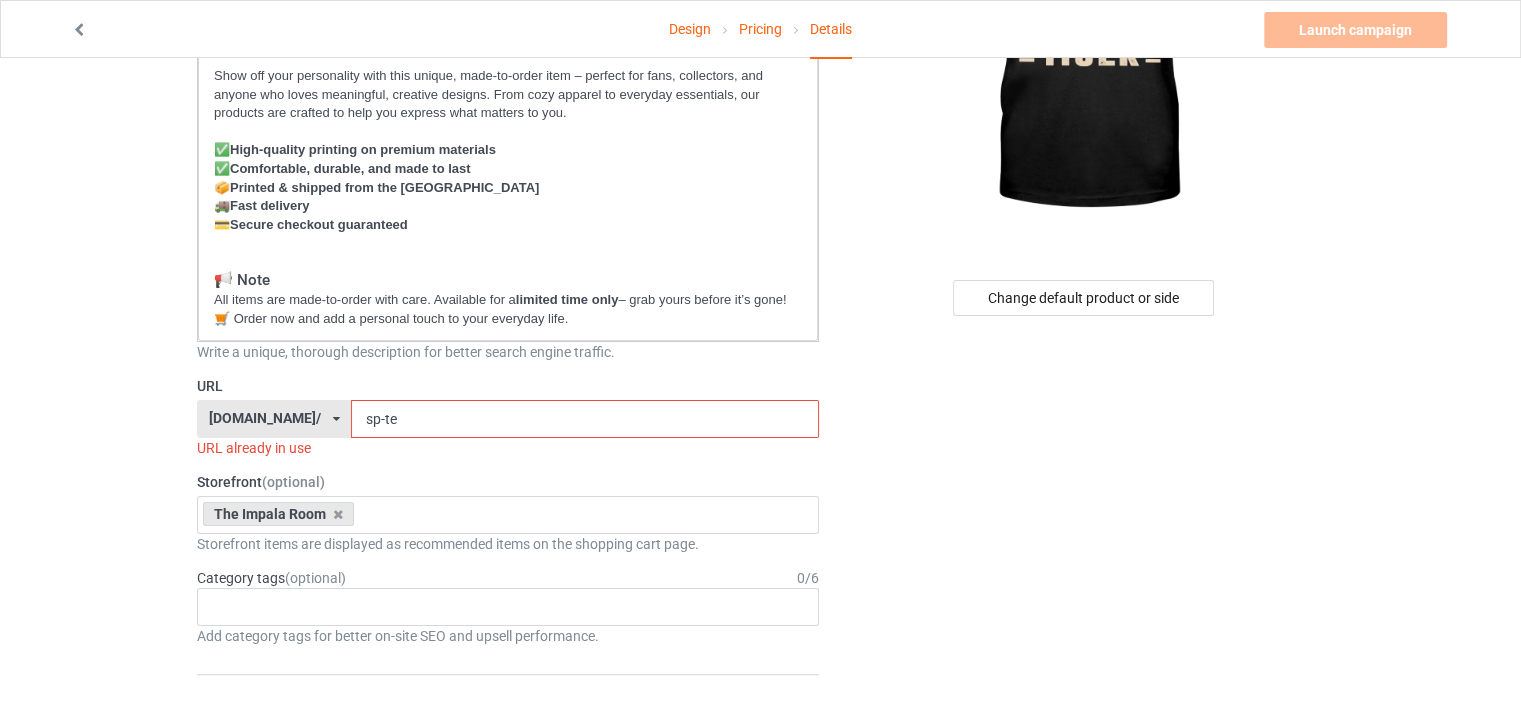 type on "EYE OF THE TIGER" 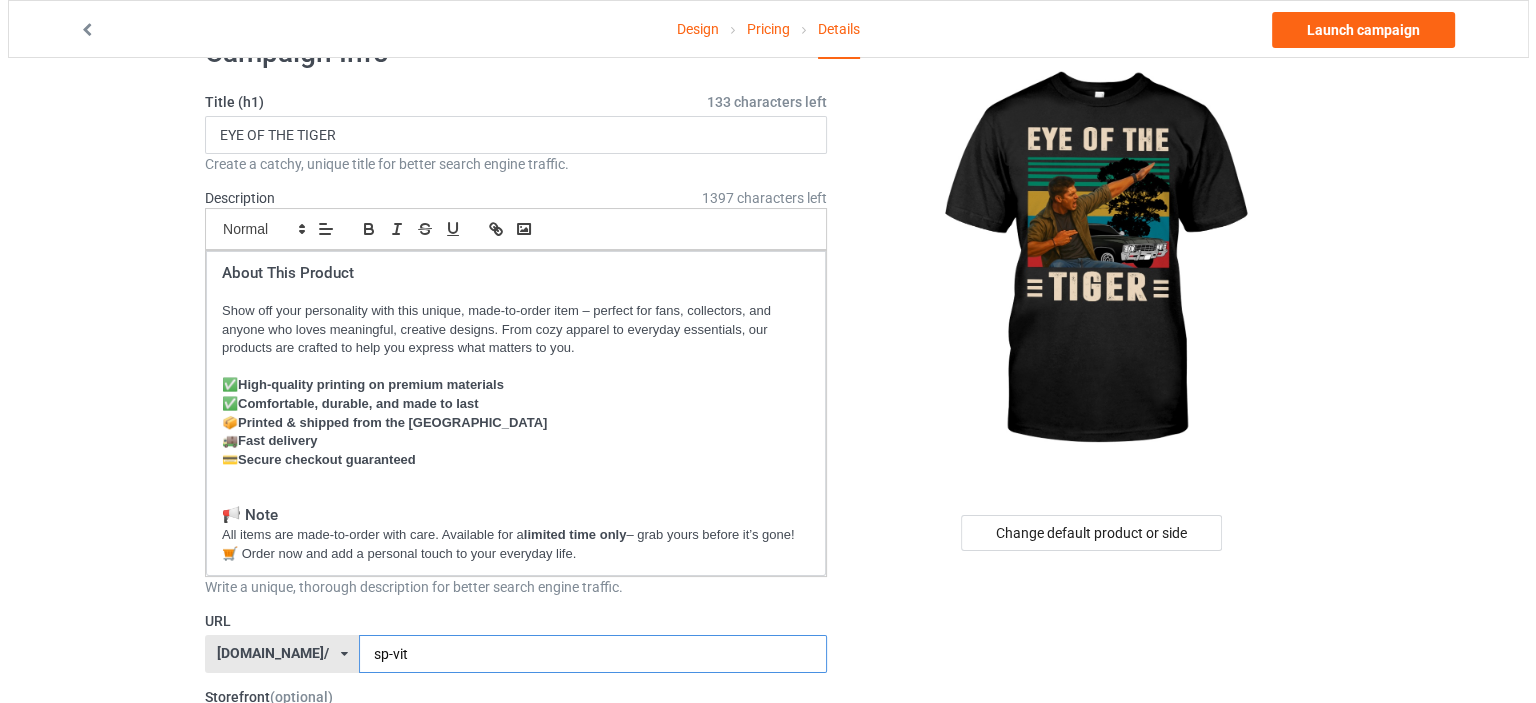 scroll, scrollTop: 0, scrollLeft: 0, axis: both 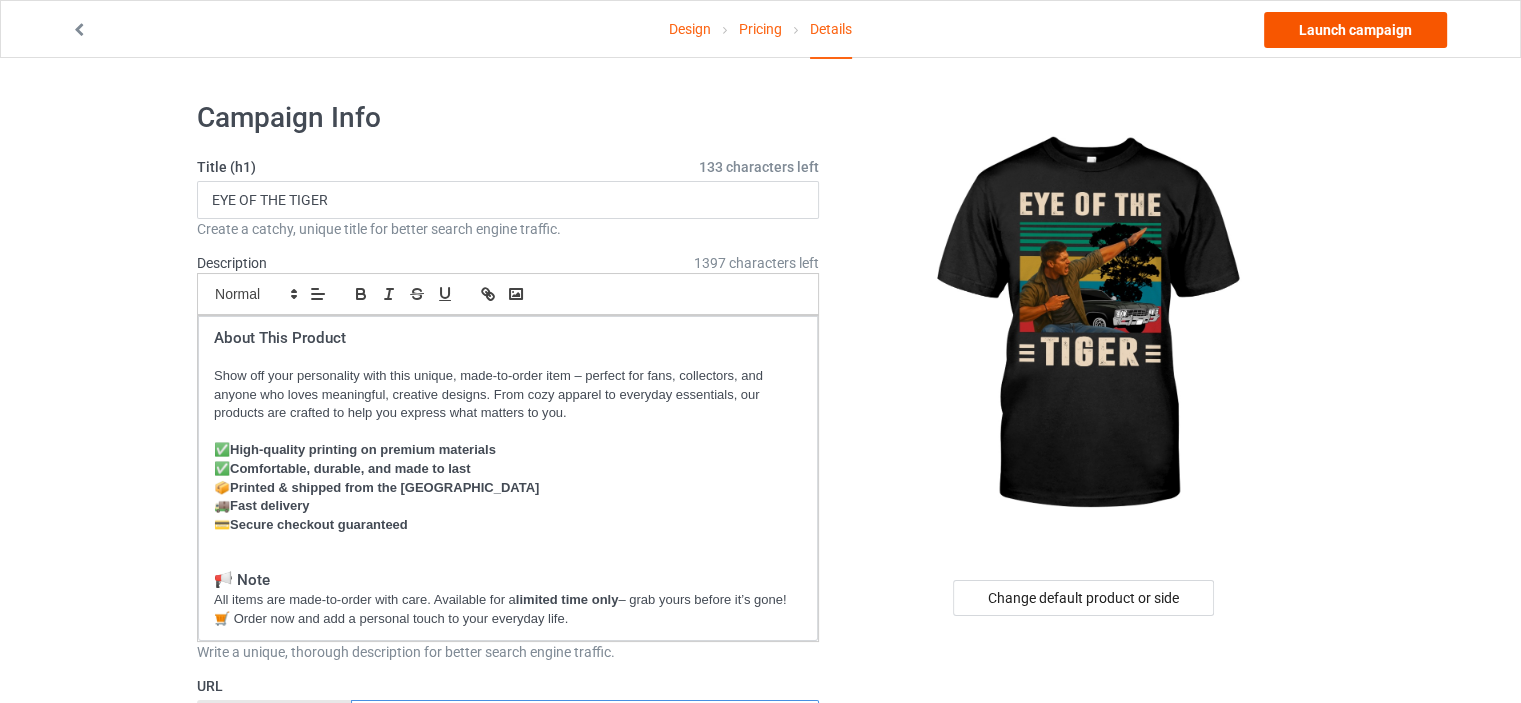 type on "sp-vit" 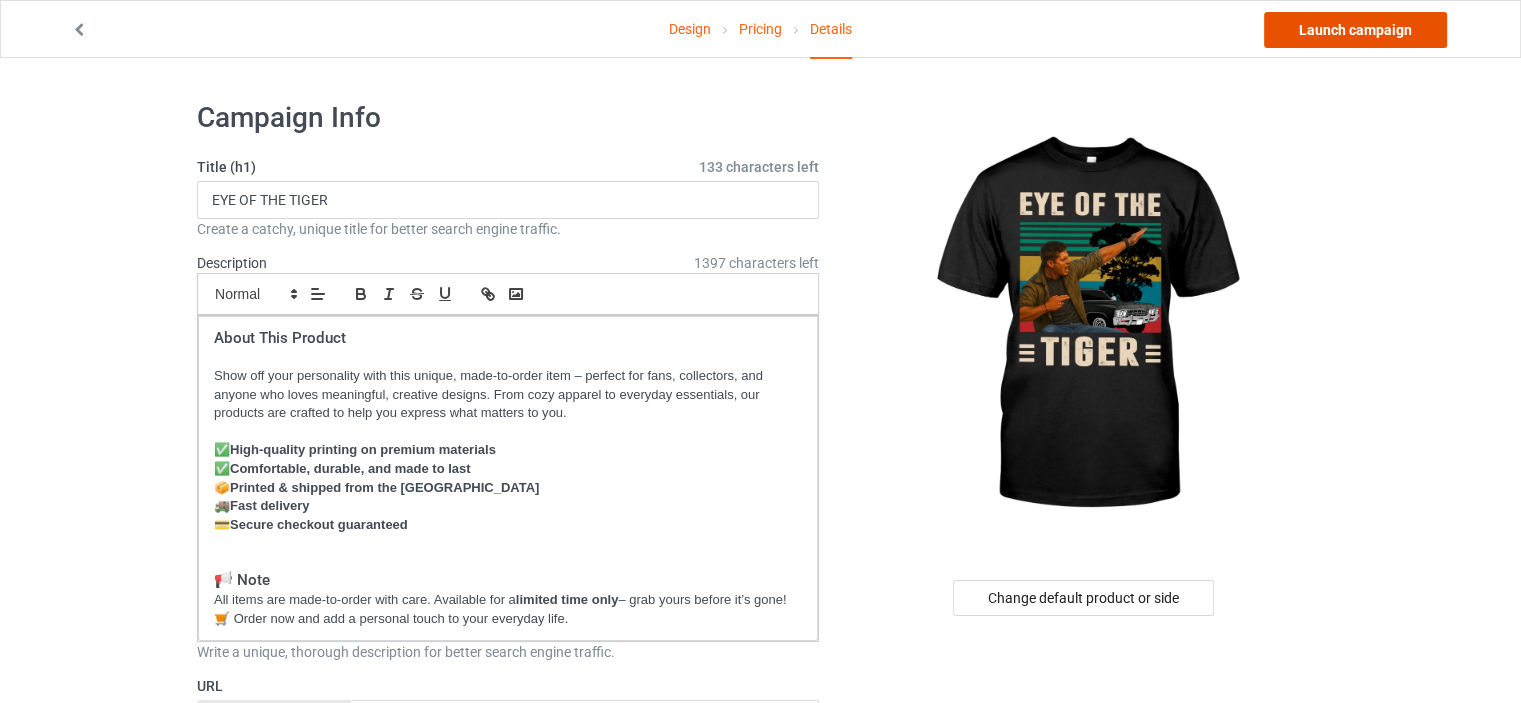 click on "Launch campaign" at bounding box center (1355, 30) 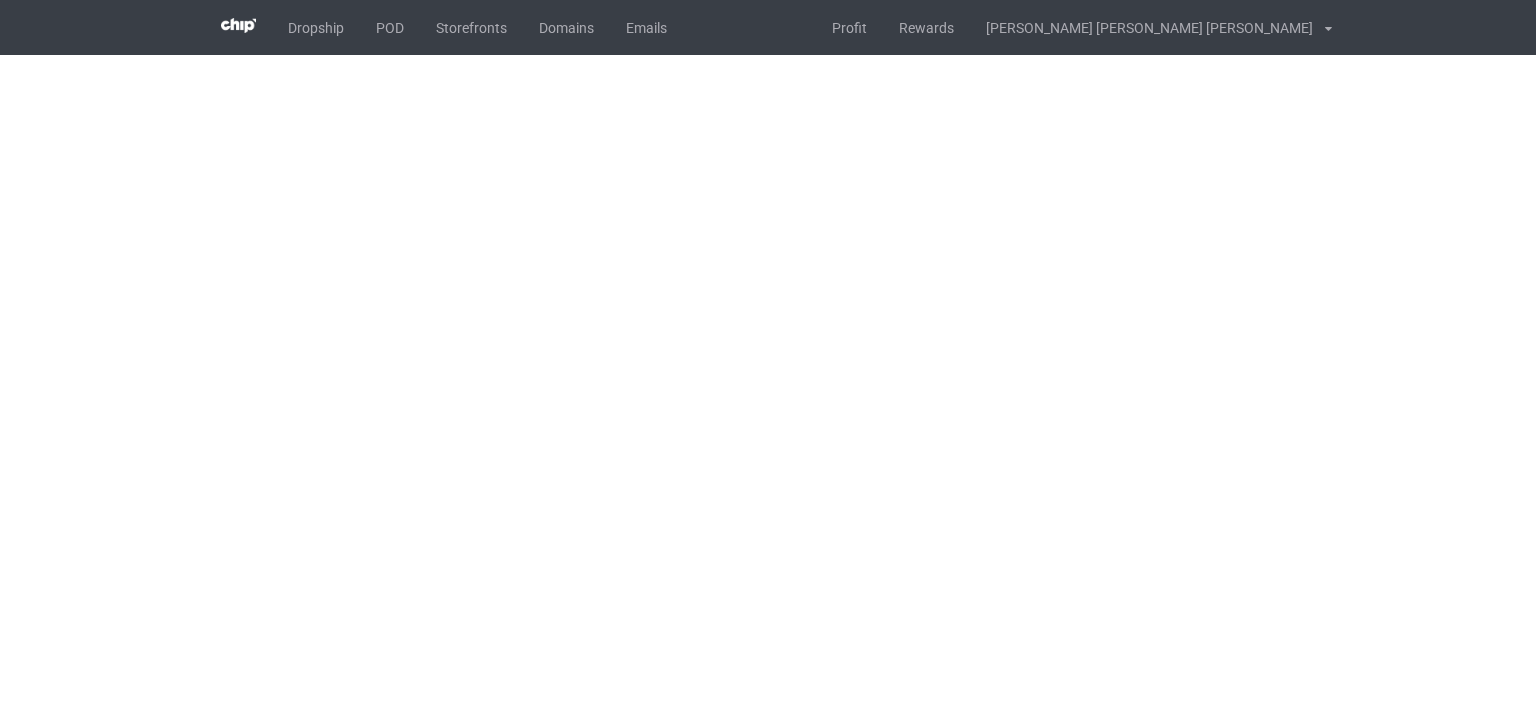 scroll, scrollTop: 0, scrollLeft: 0, axis: both 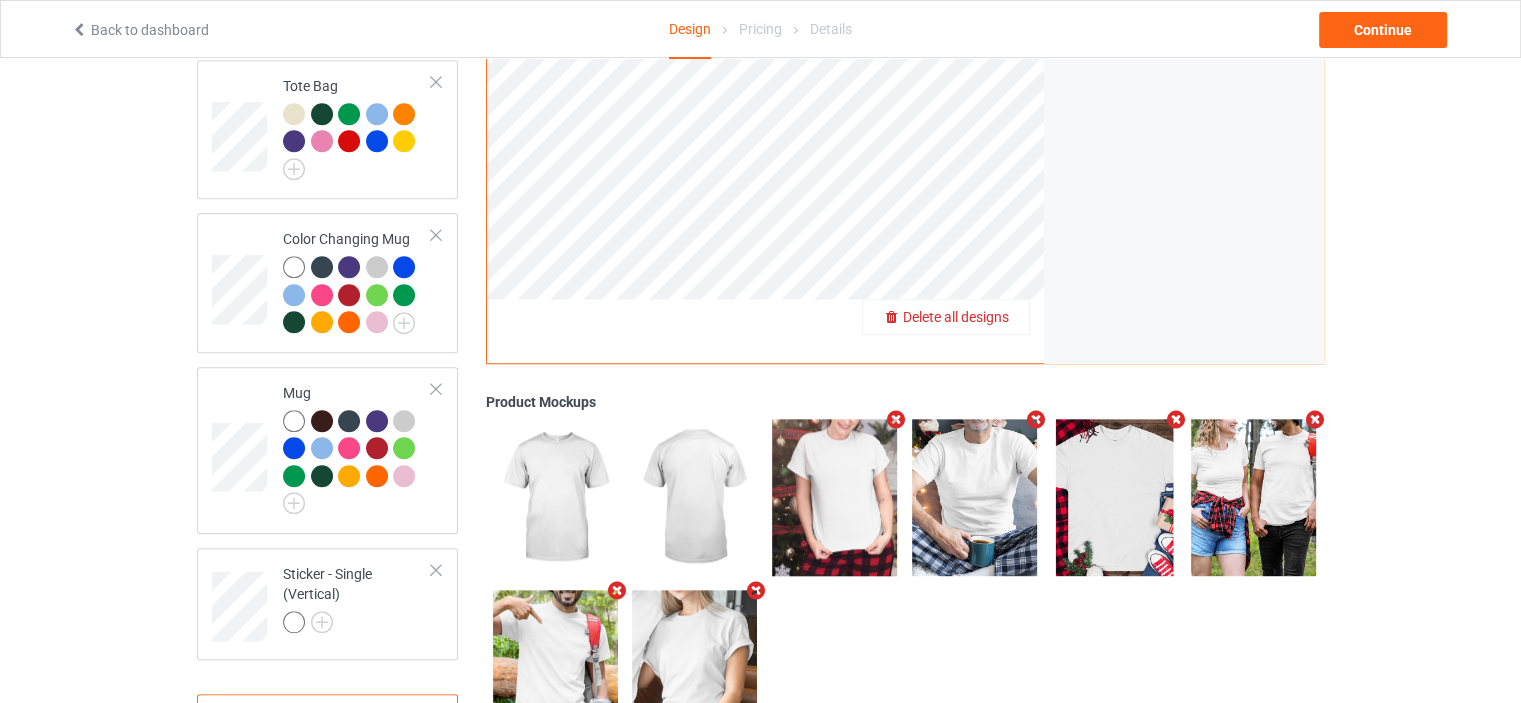 click on "Delete all designs" at bounding box center (956, 317) 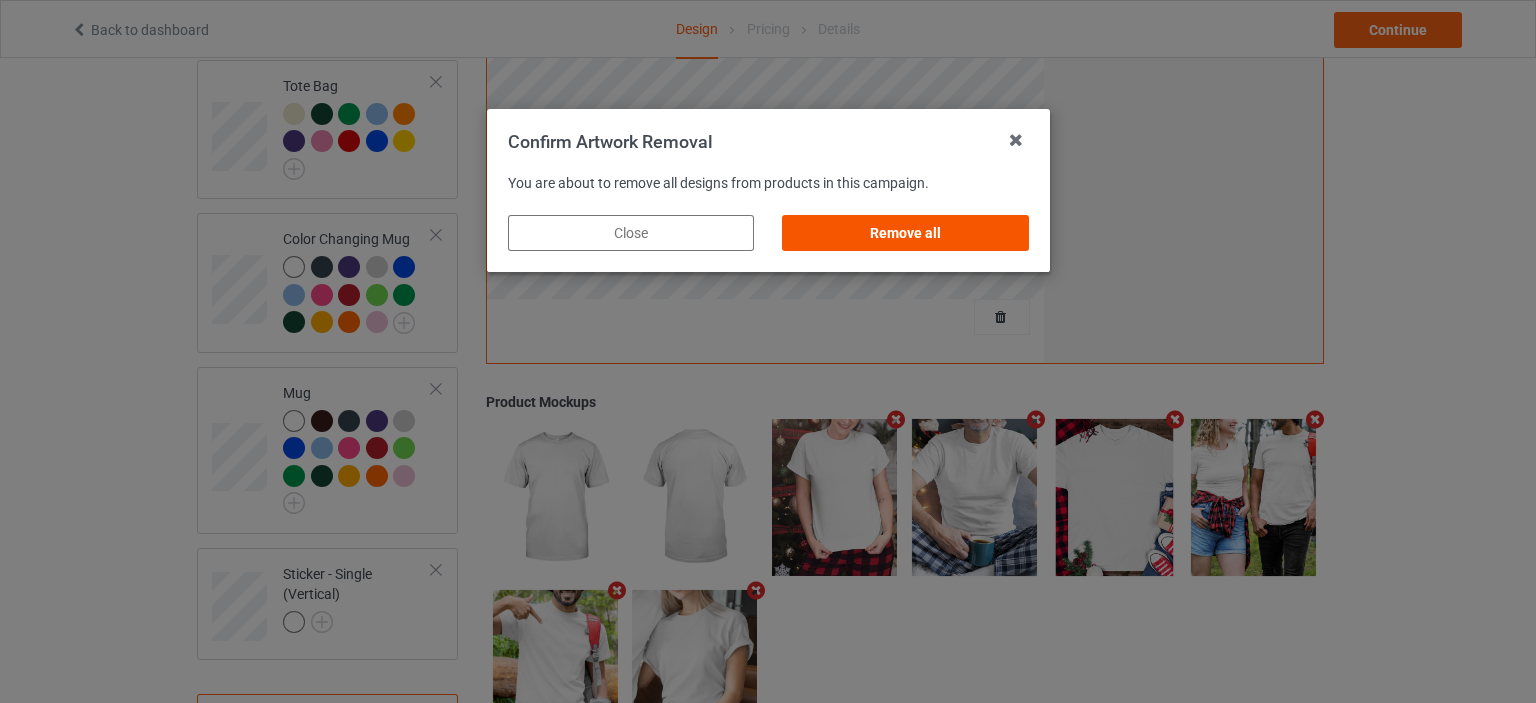 click on "Remove all" at bounding box center [905, 233] 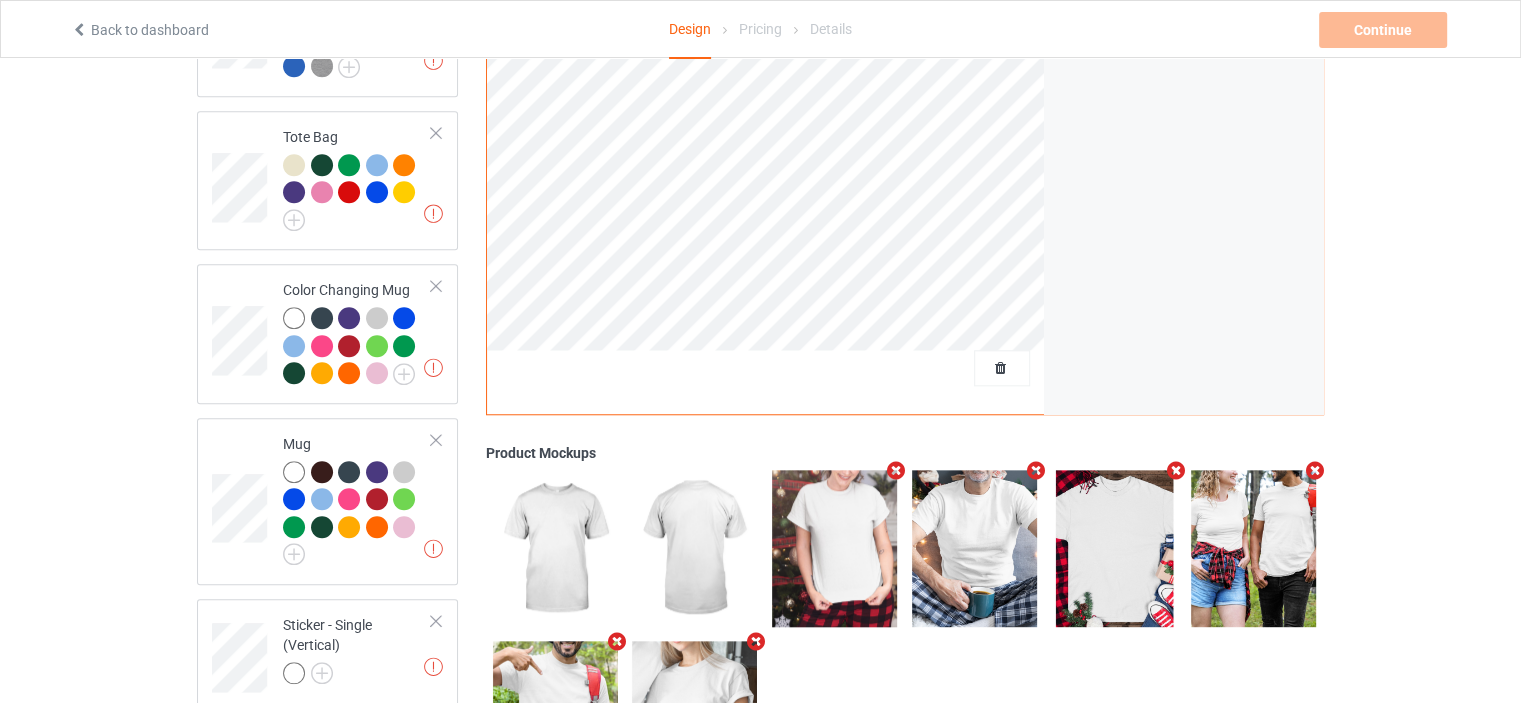 scroll, scrollTop: 1791, scrollLeft: 0, axis: vertical 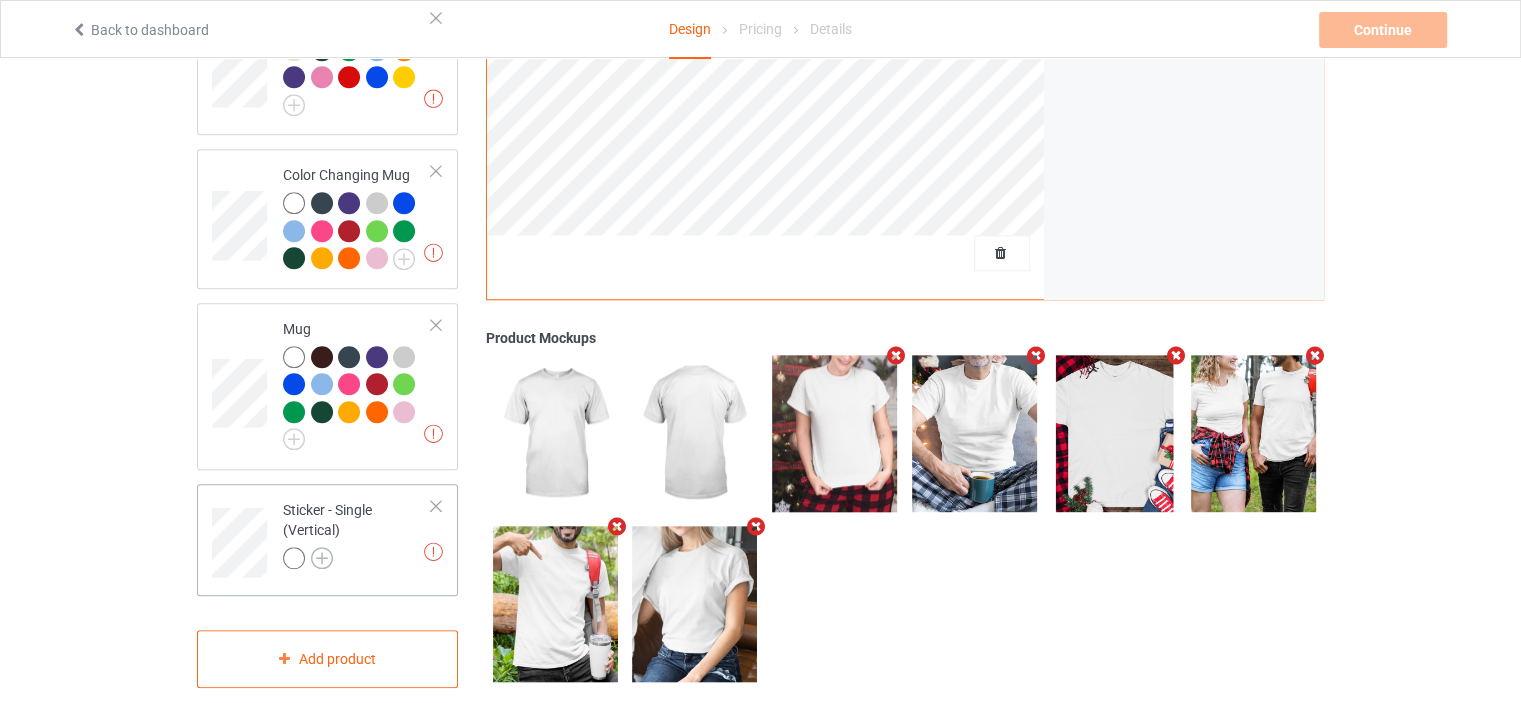 click at bounding box center (322, 558) 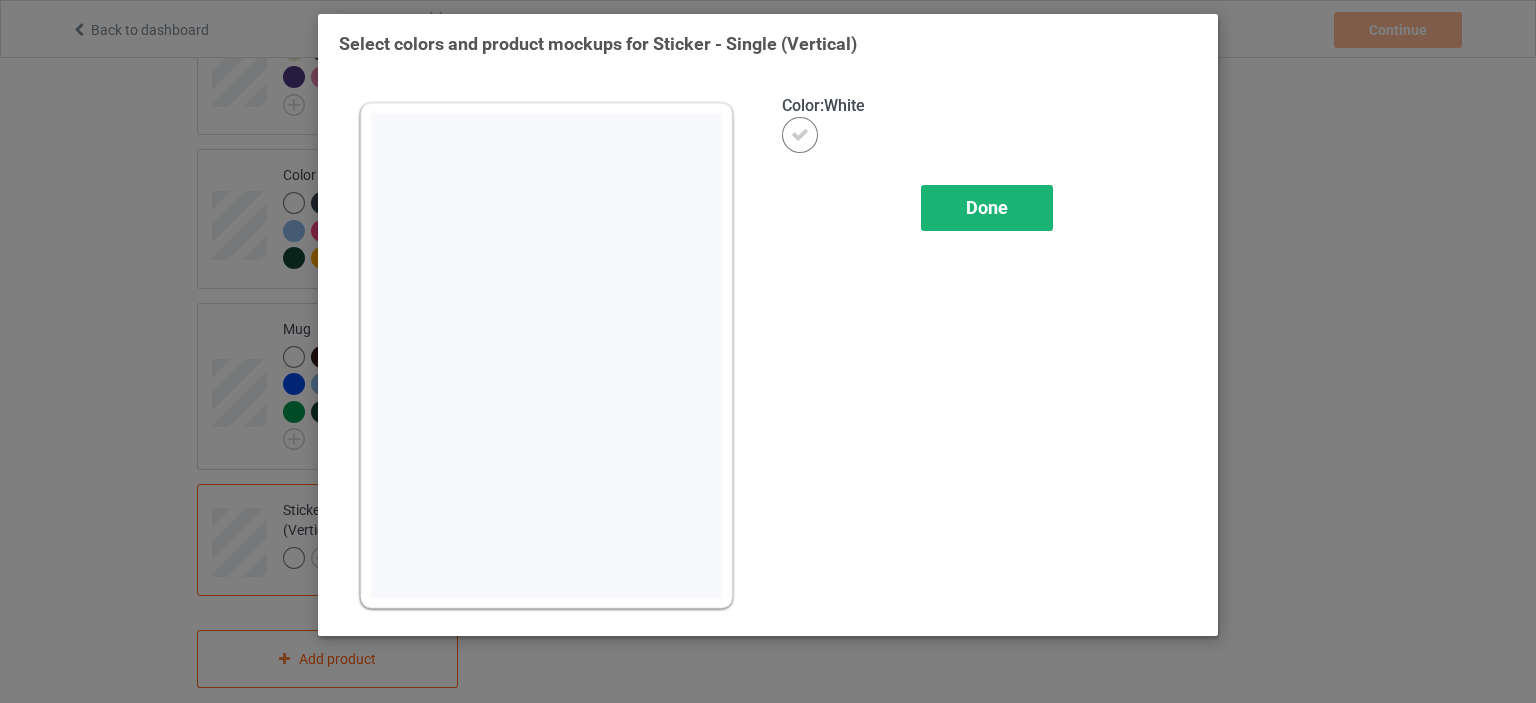 click on "Done" at bounding box center (987, 208) 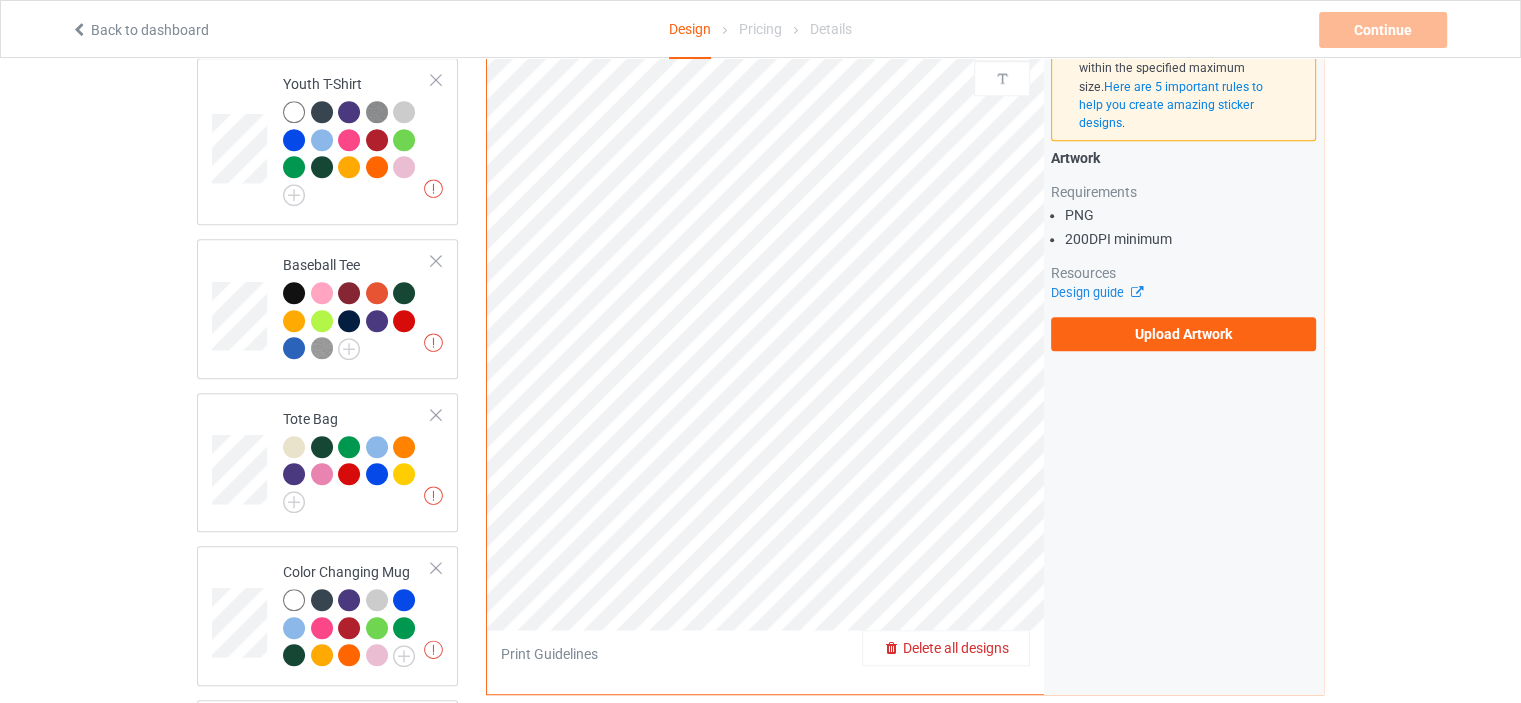 scroll, scrollTop: 1391, scrollLeft: 0, axis: vertical 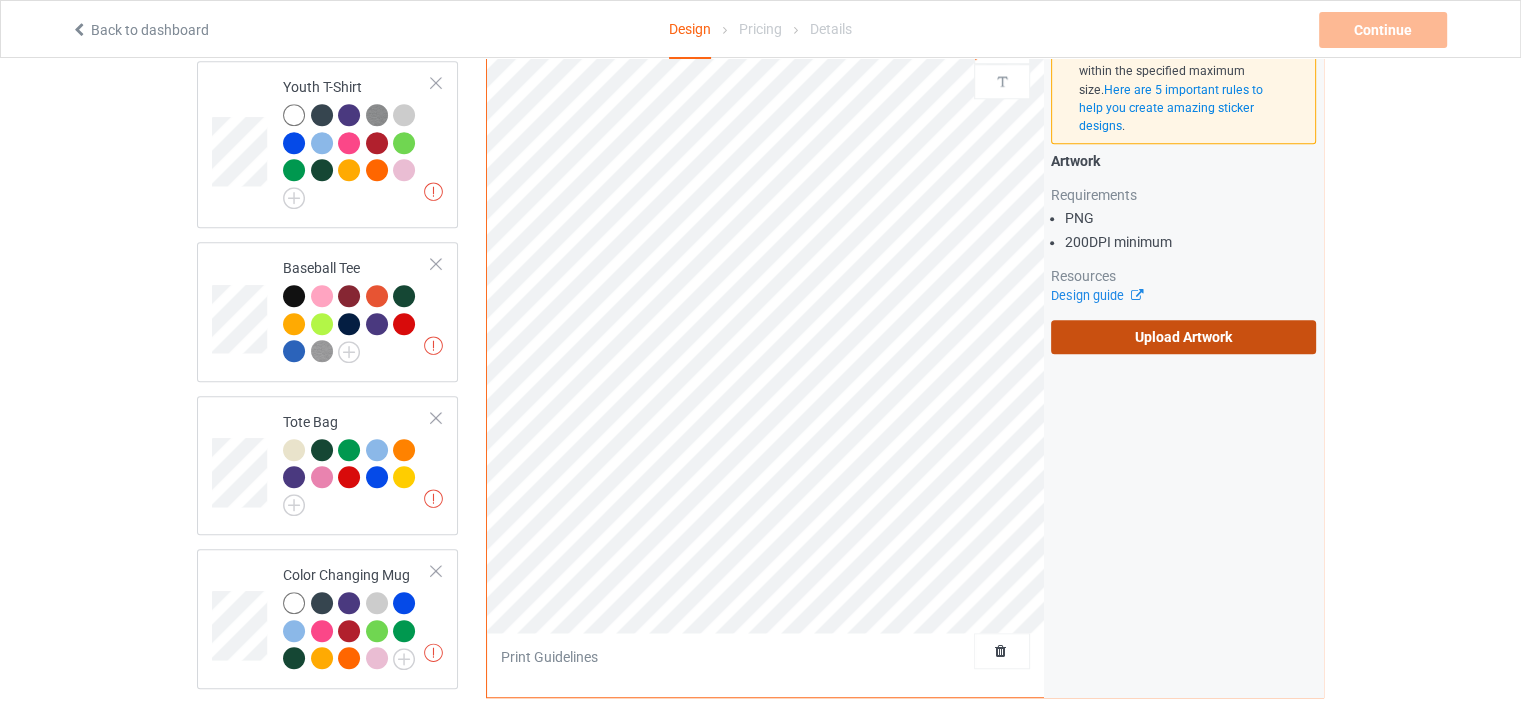 click on "Upload Artwork" at bounding box center [1183, 337] 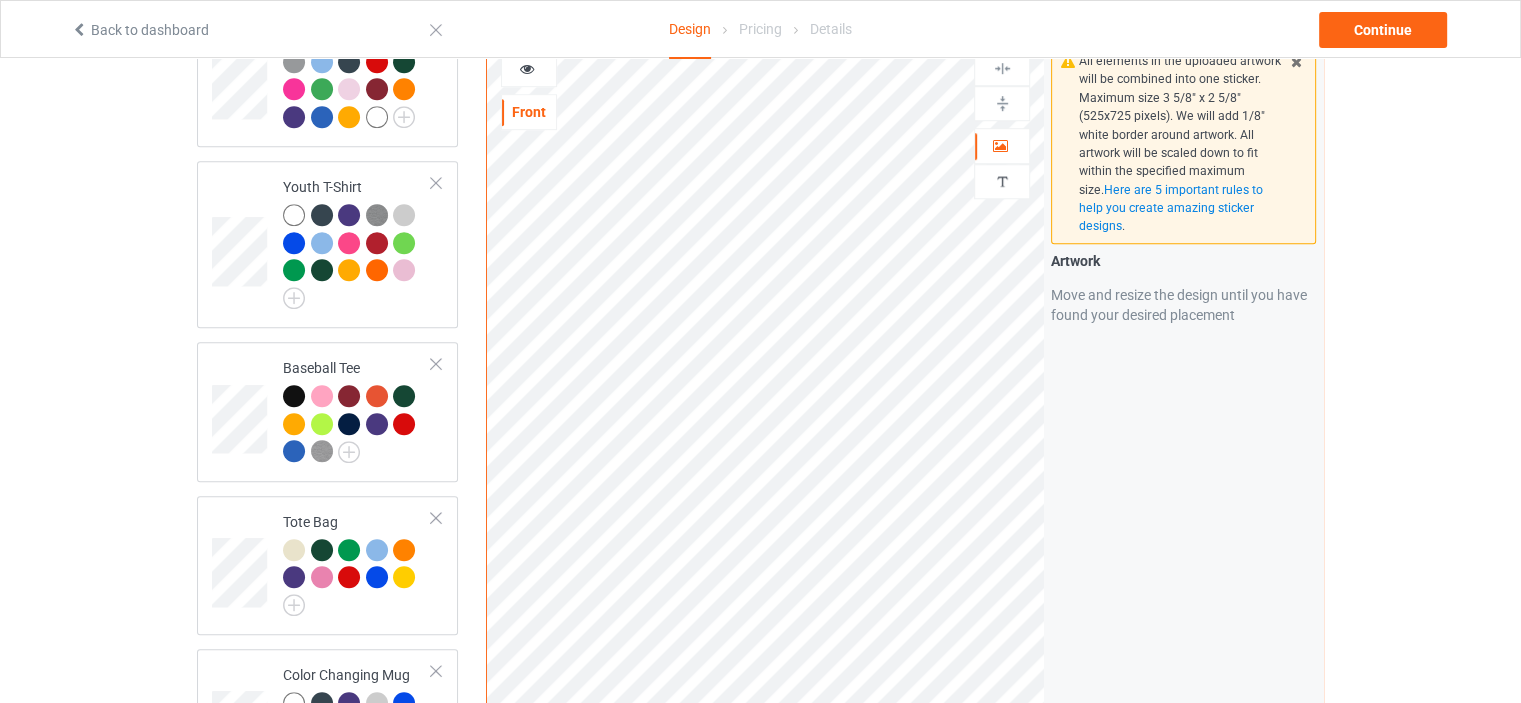scroll, scrollTop: 1691, scrollLeft: 0, axis: vertical 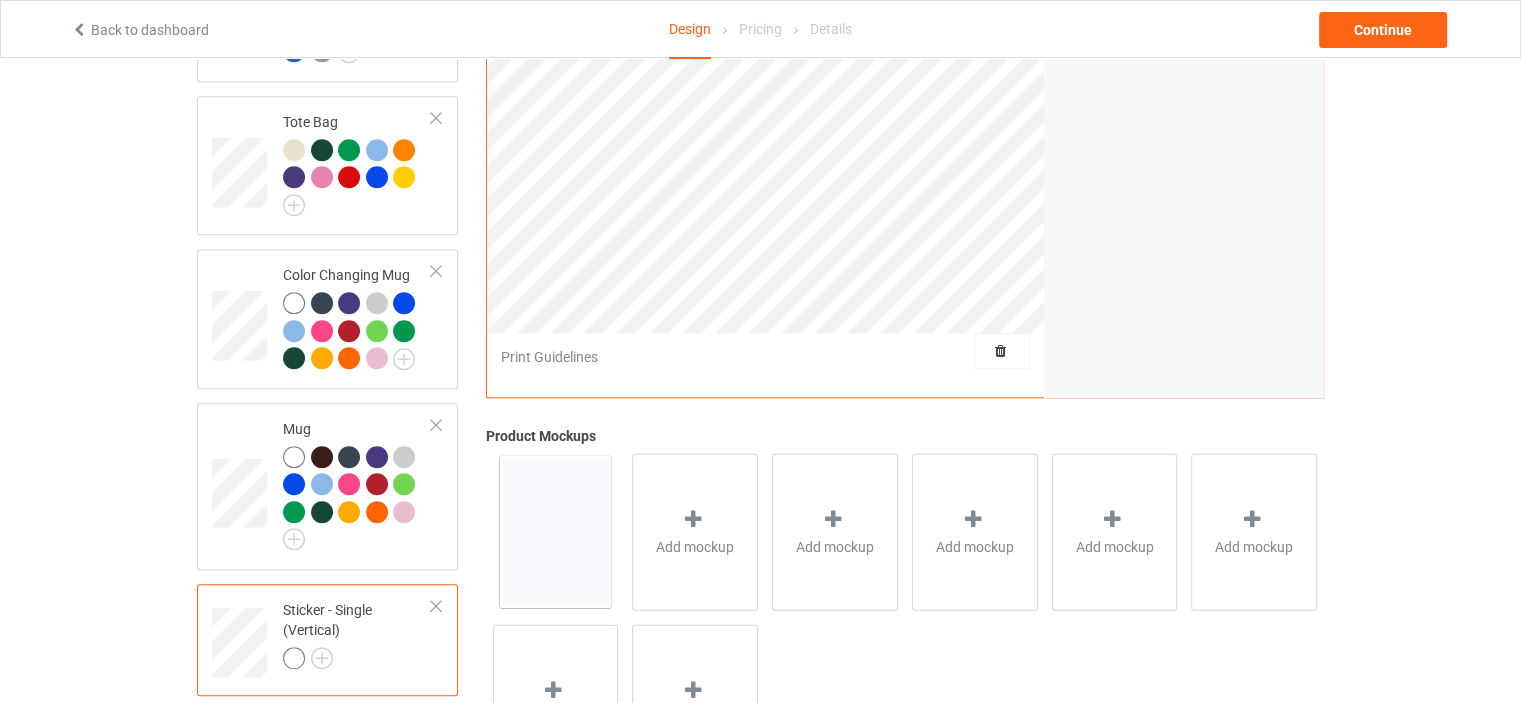 click at bounding box center (436, 606) 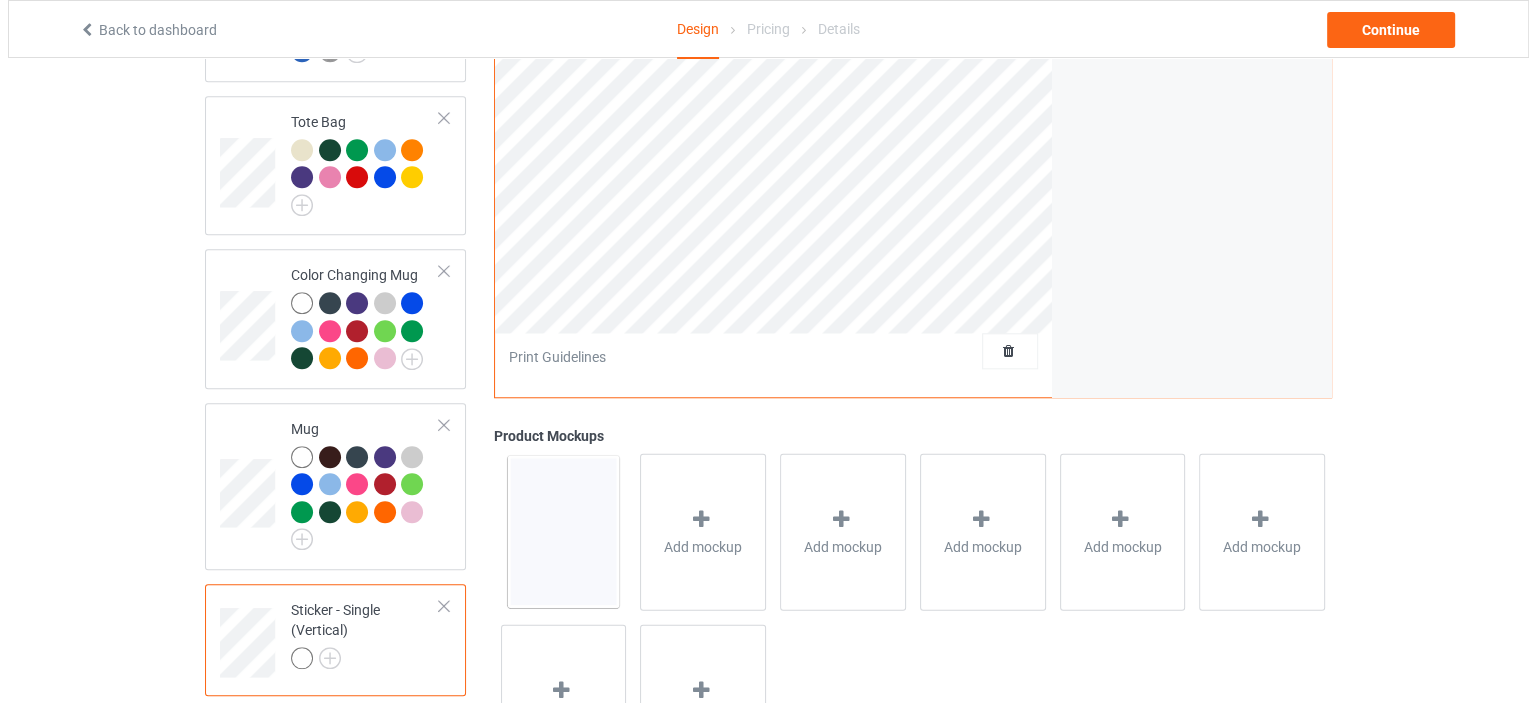 scroll, scrollTop: 1665, scrollLeft: 0, axis: vertical 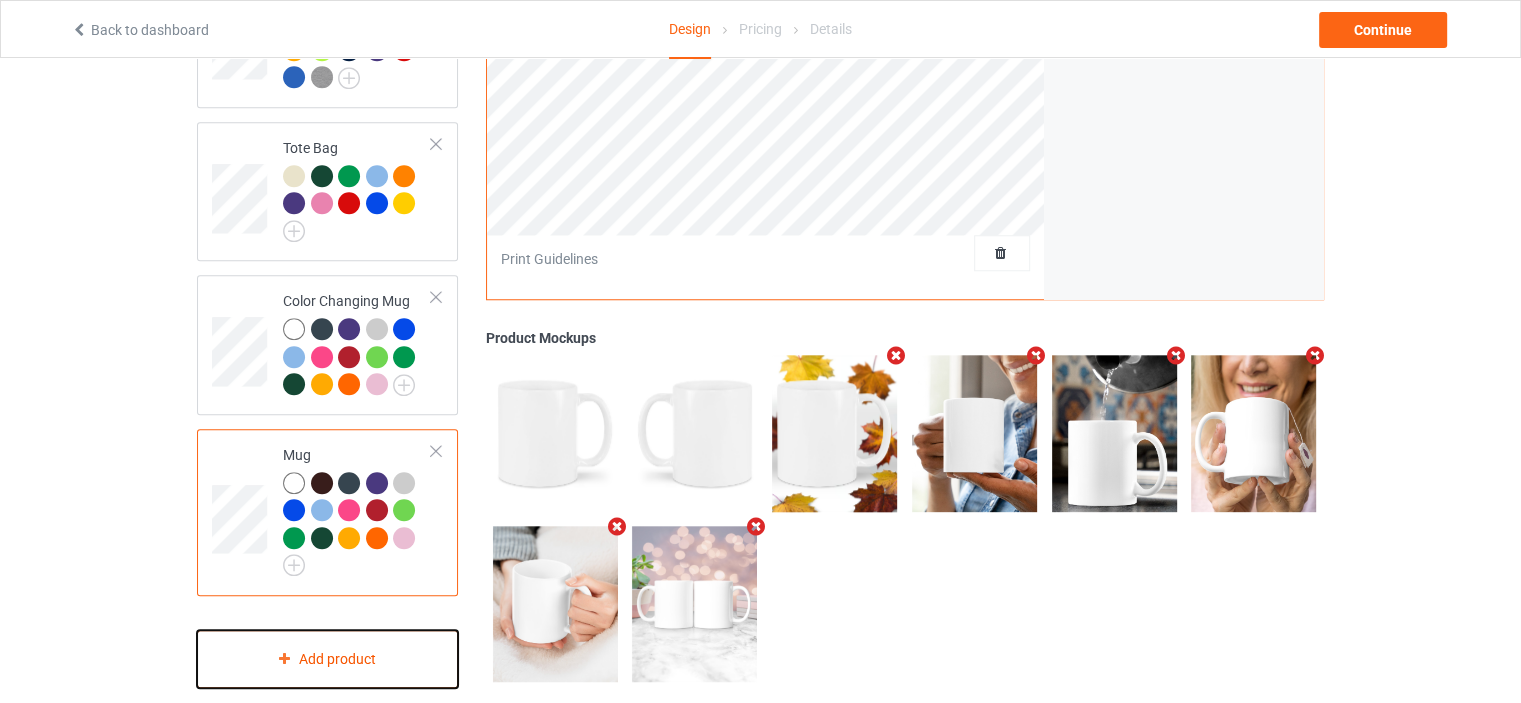 click on "Add product" at bounding box center (327, 659) 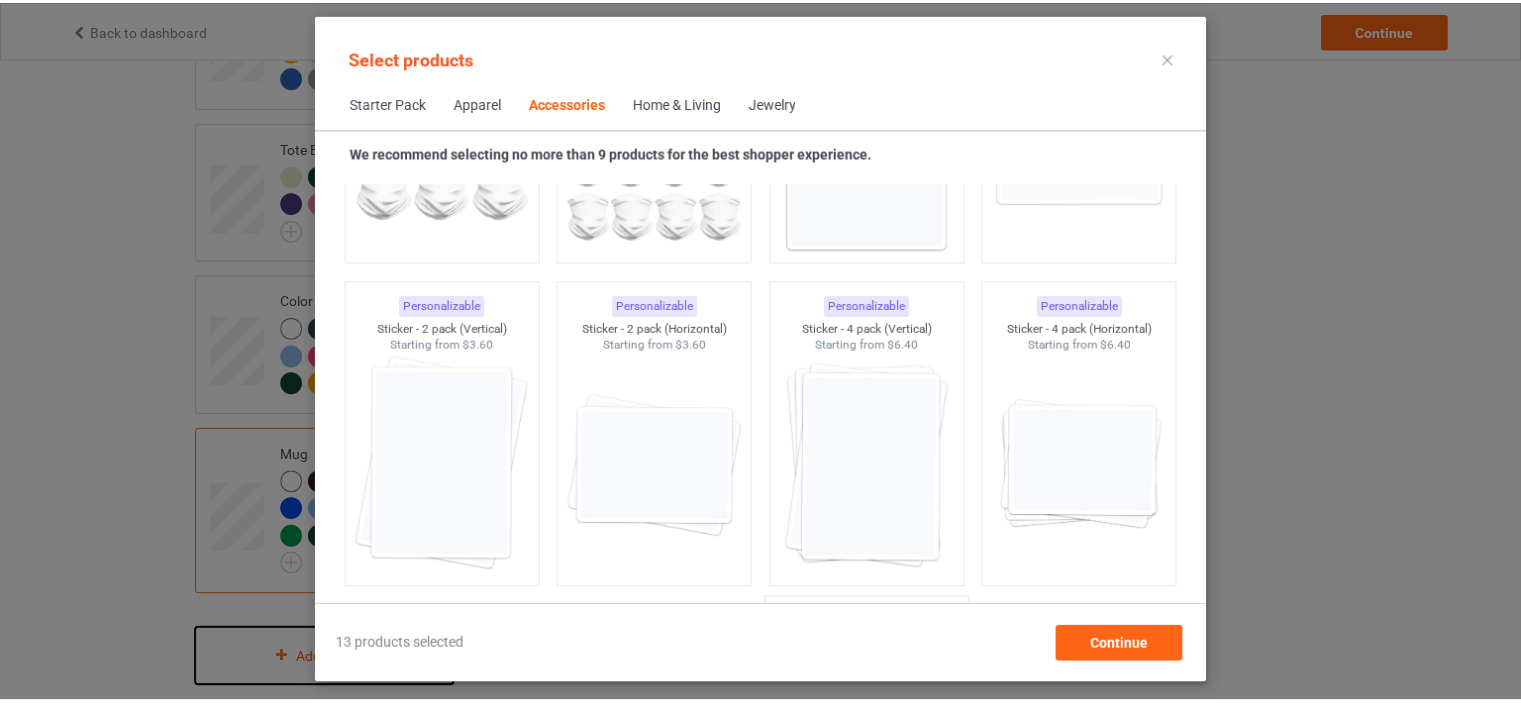 scroll, scrollTop: 6744, scrollLeft: 0, axis: vertical 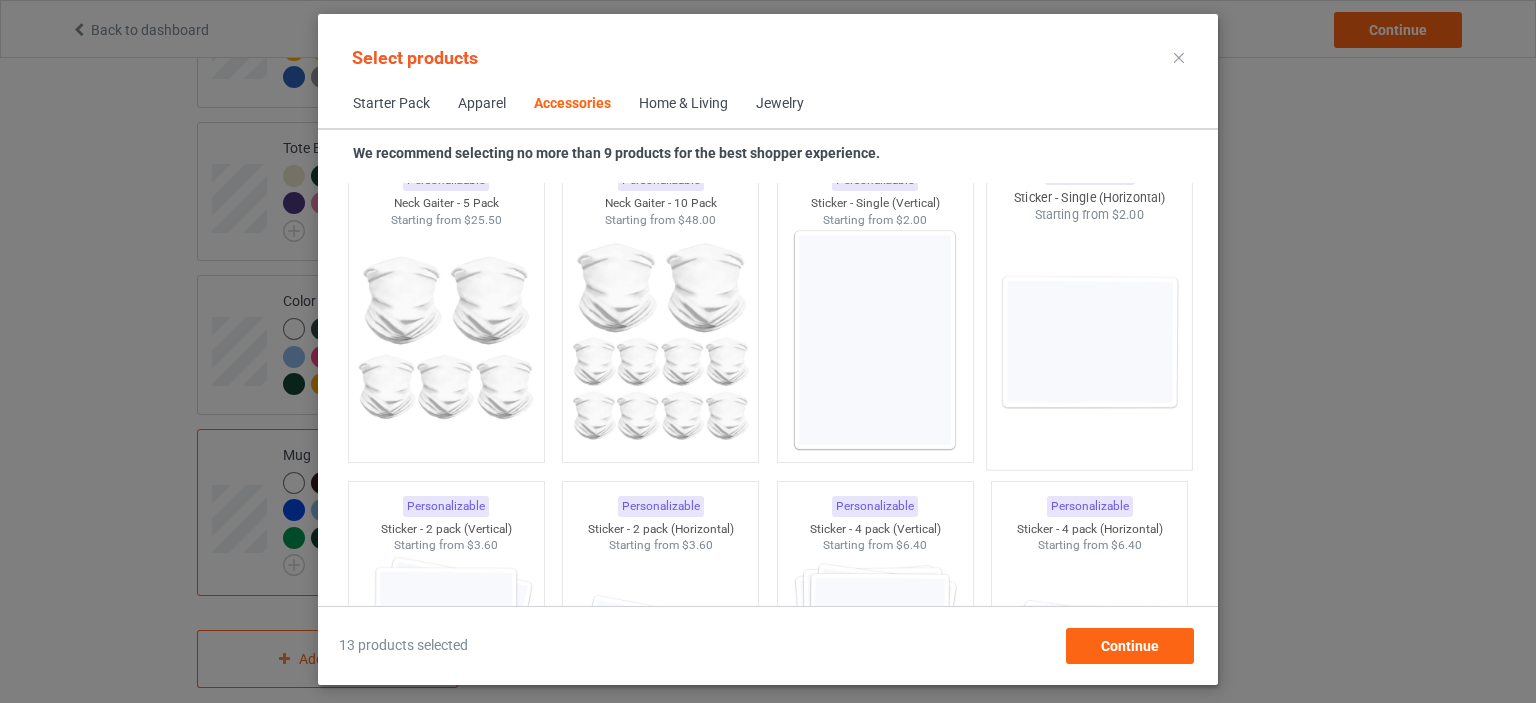 click at bounding box center [1090, 341] 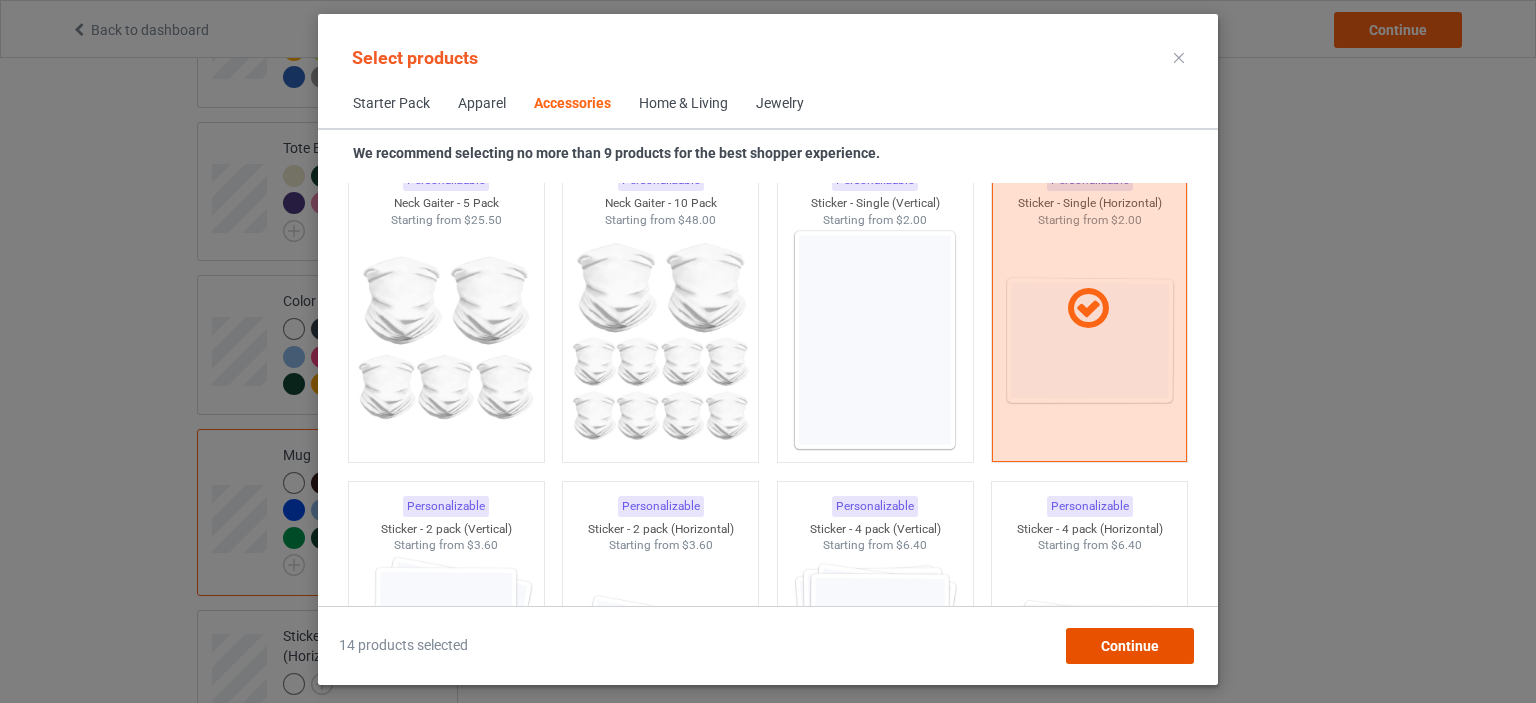 click on "Continue" at bounding box center [1130, 646] 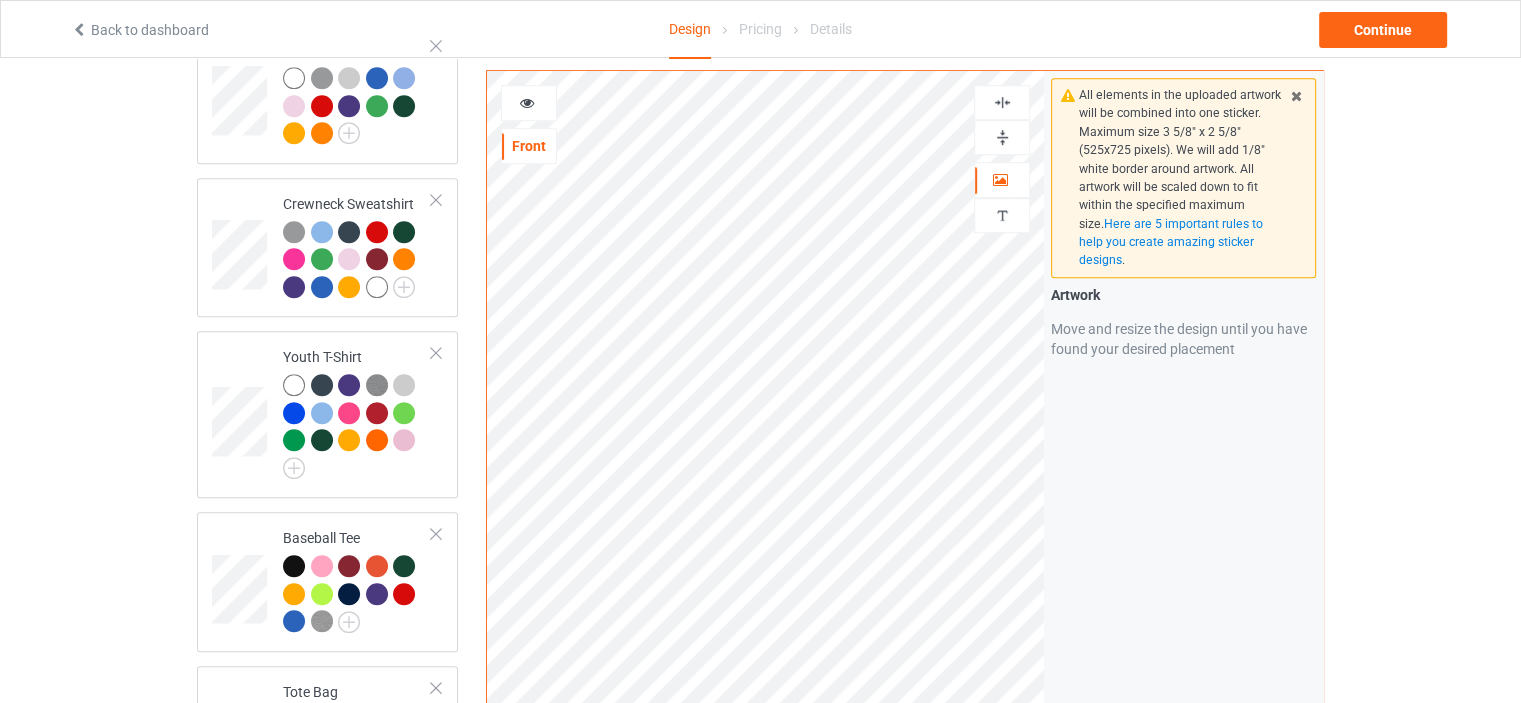 scroll, scrollTop: 965, scrollLeft: 0, axis: vertical 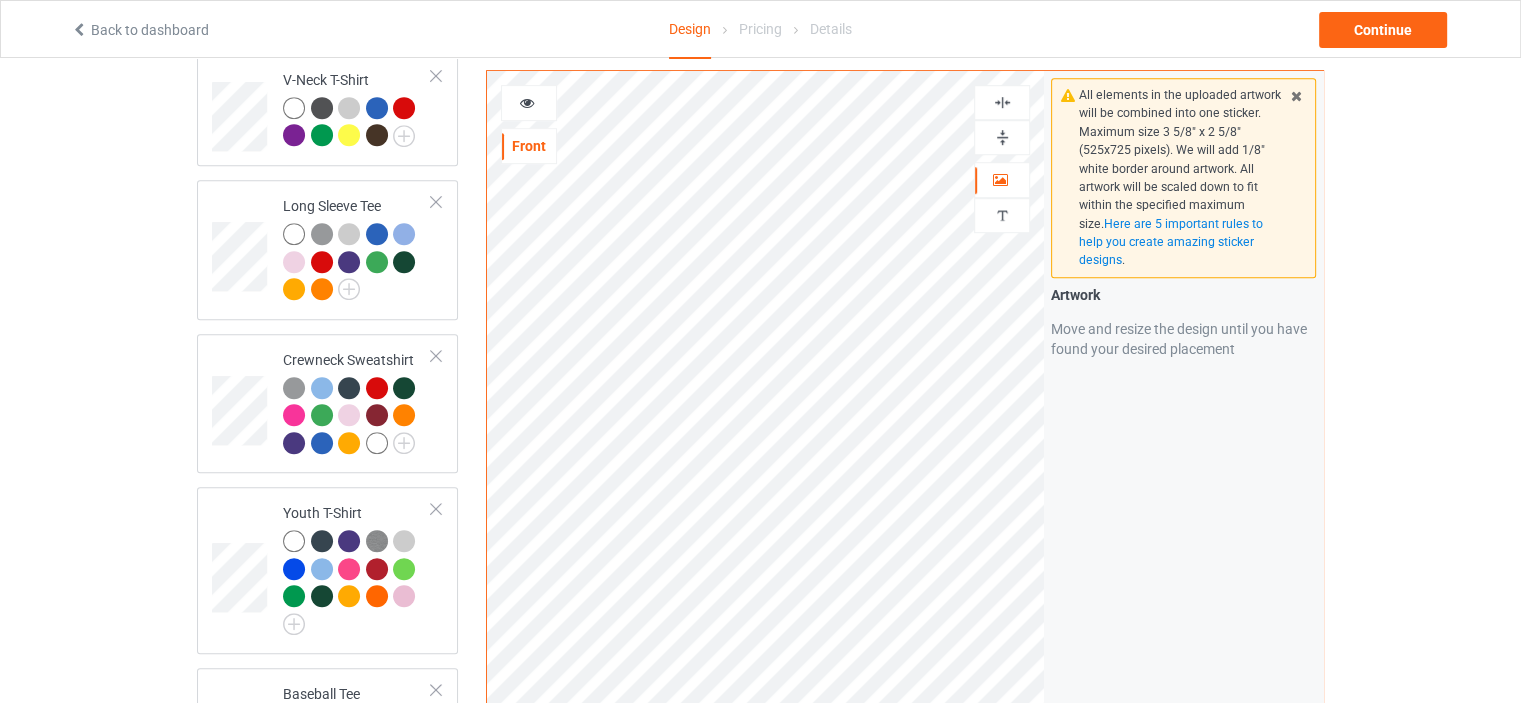 click at bounding box center (1002, 102) 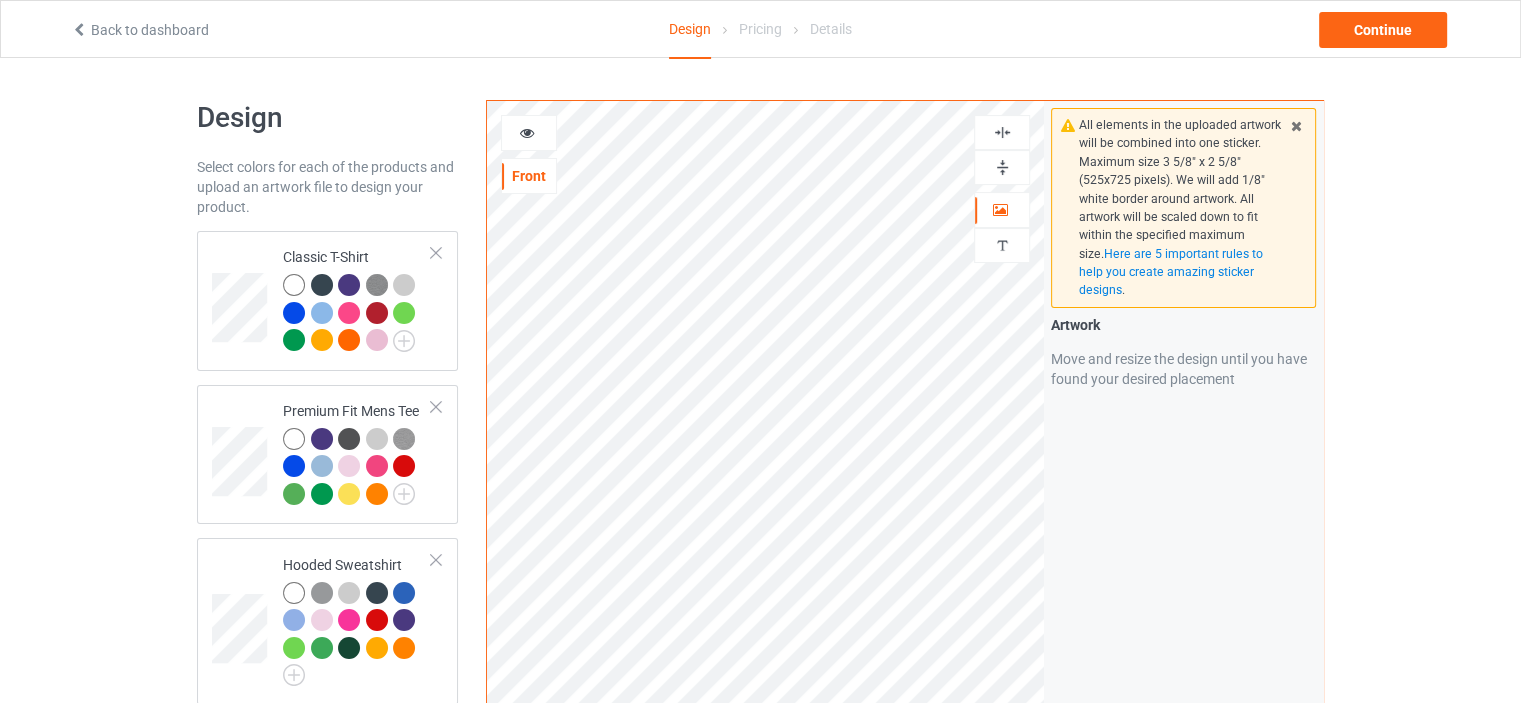 scroll, scrollTop: 0, scrollLeft: 0, axis: both 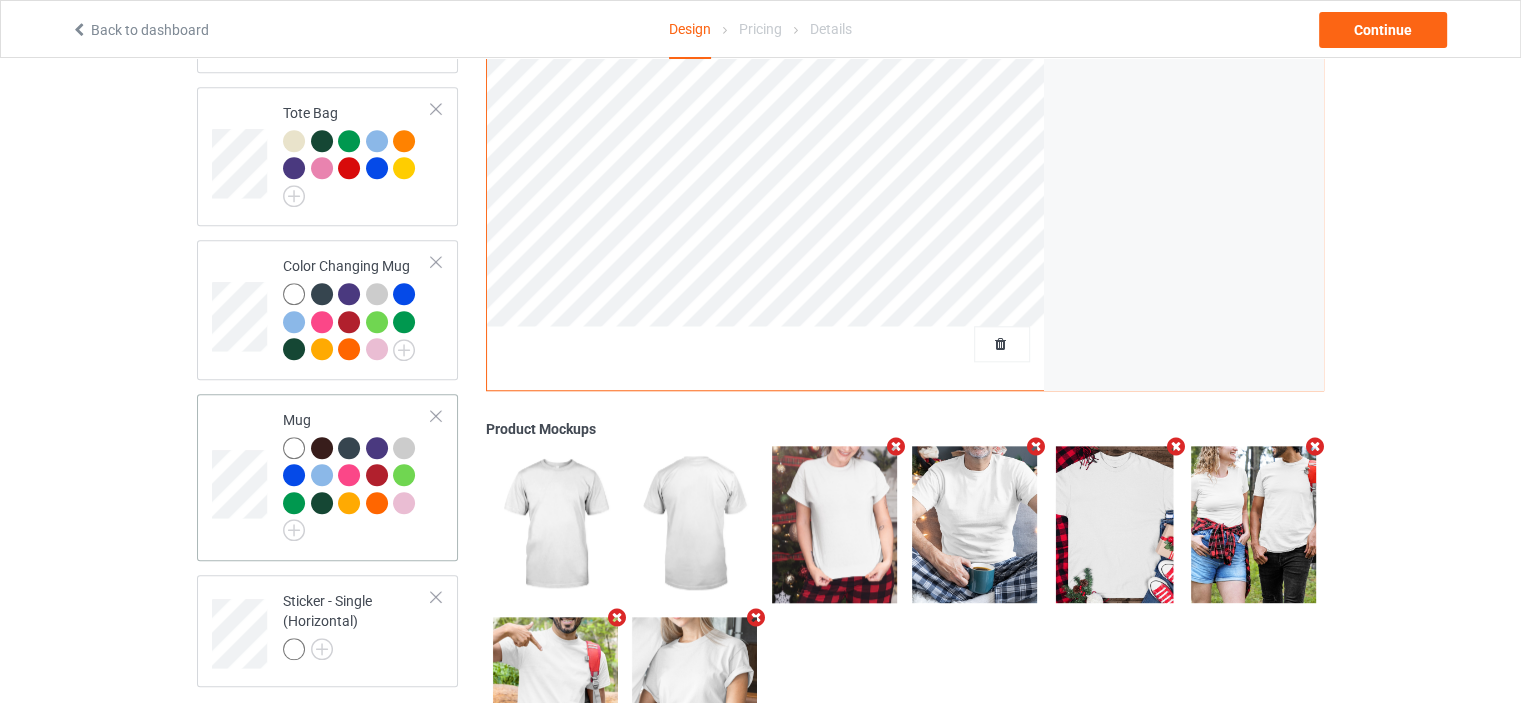 click at bounding box center [294, 448] 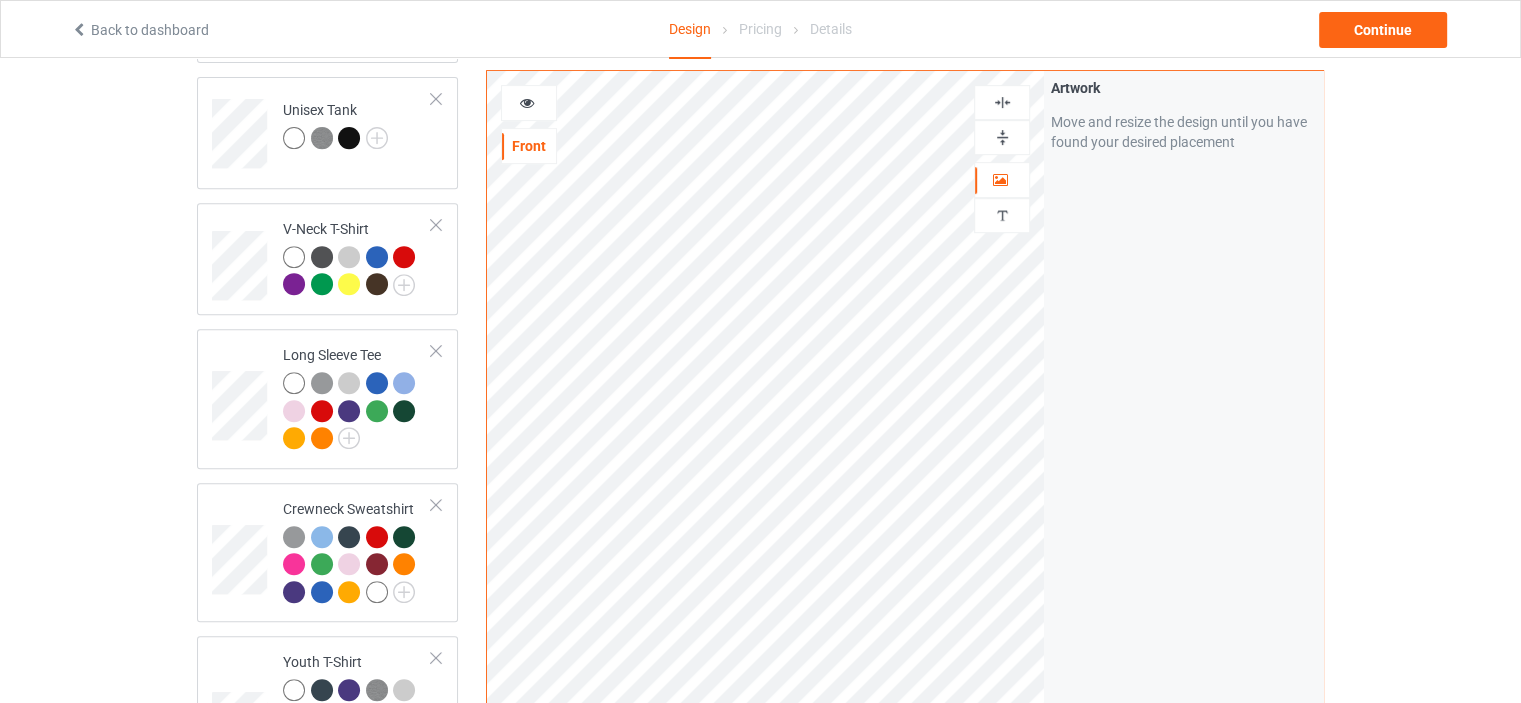 scroll, scrollTop: 700, scrollLeft: 0, axis: vertical 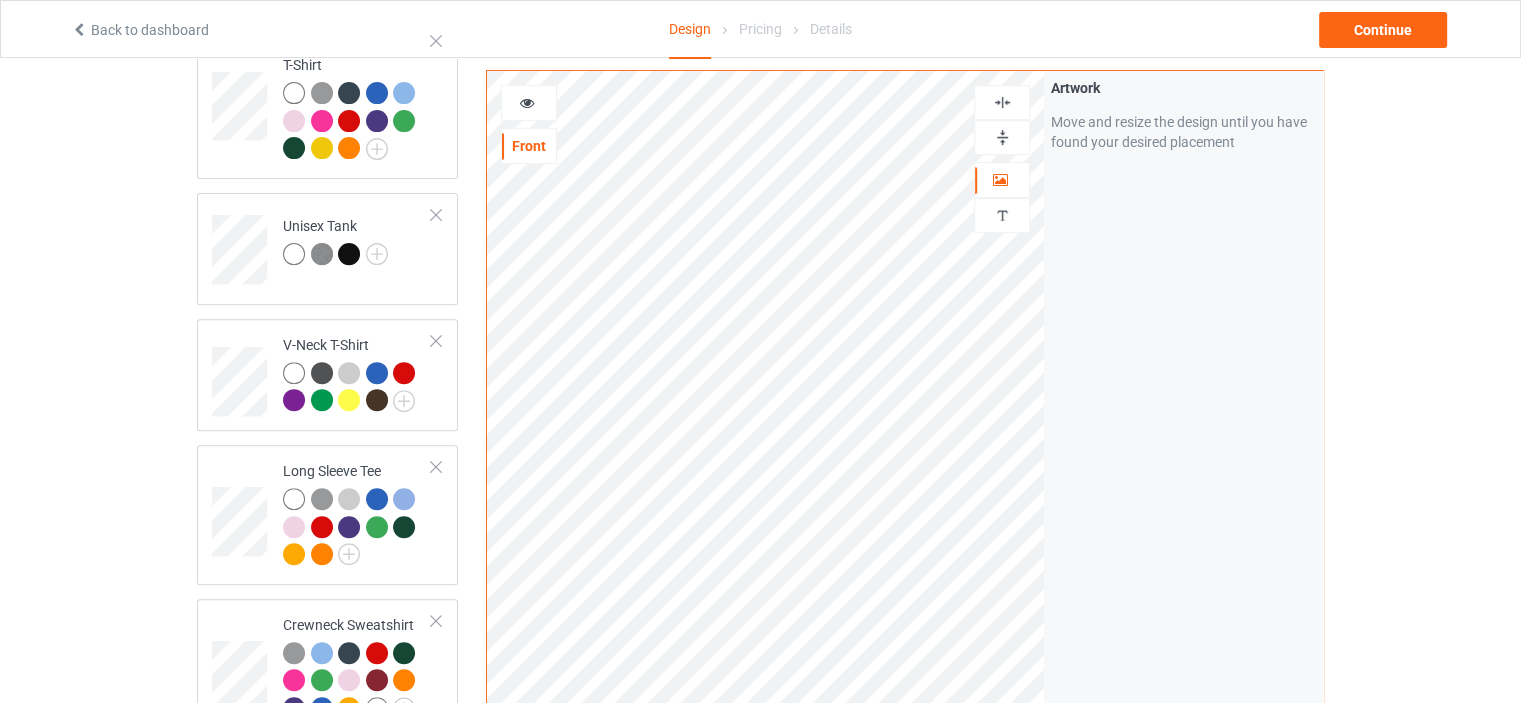 click at bounding box center (1002, 102) 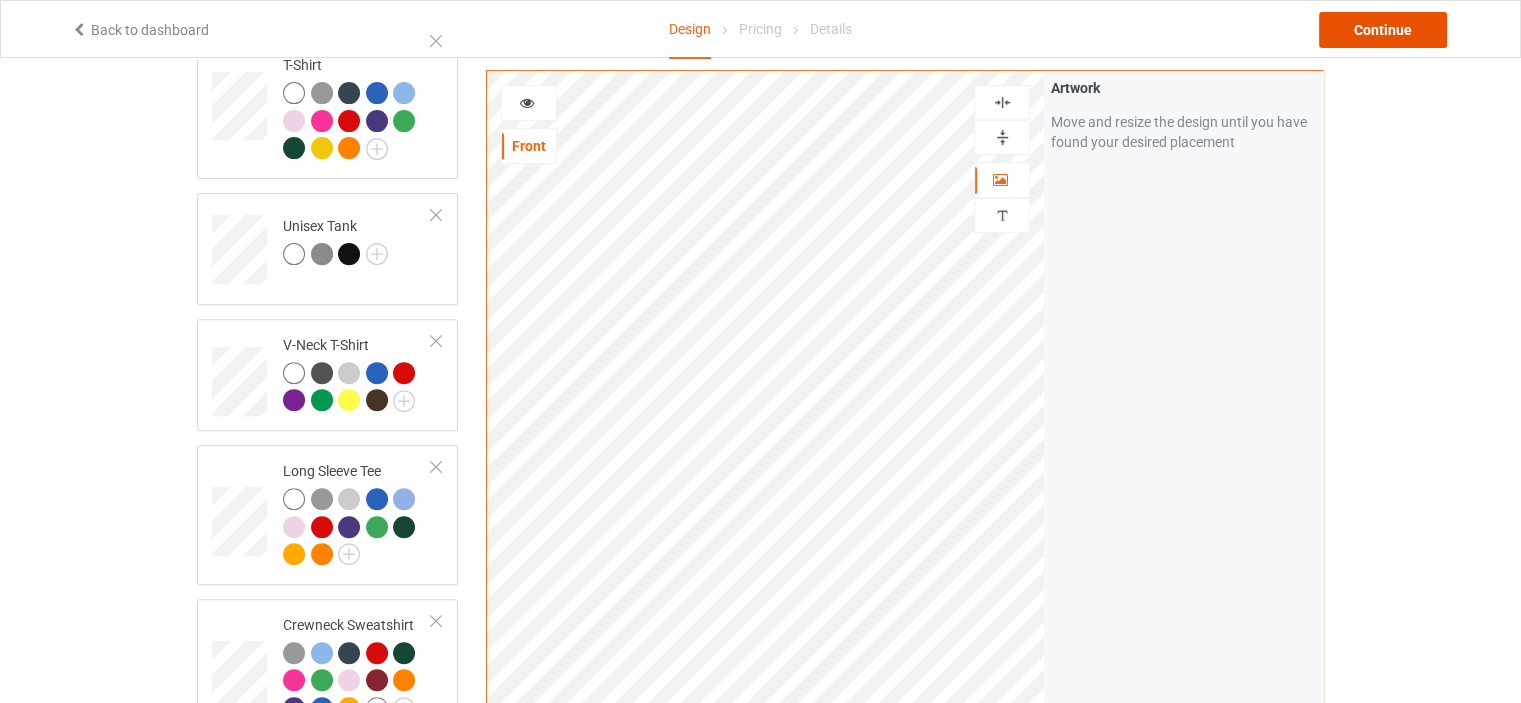 click on "Continue" at bounding box center (1383, 30) 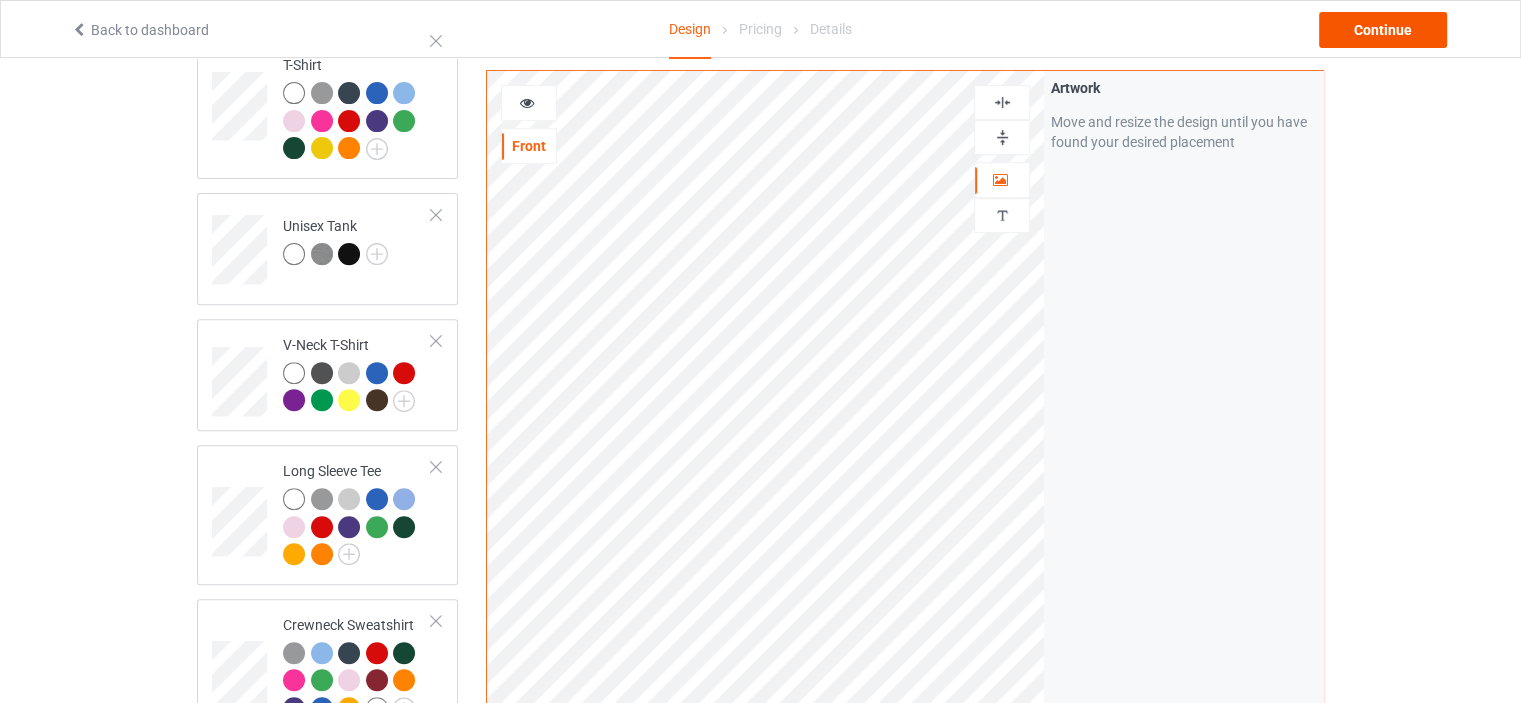 scroll, scrollTop: 0, scrollLeft: 0, axis: both 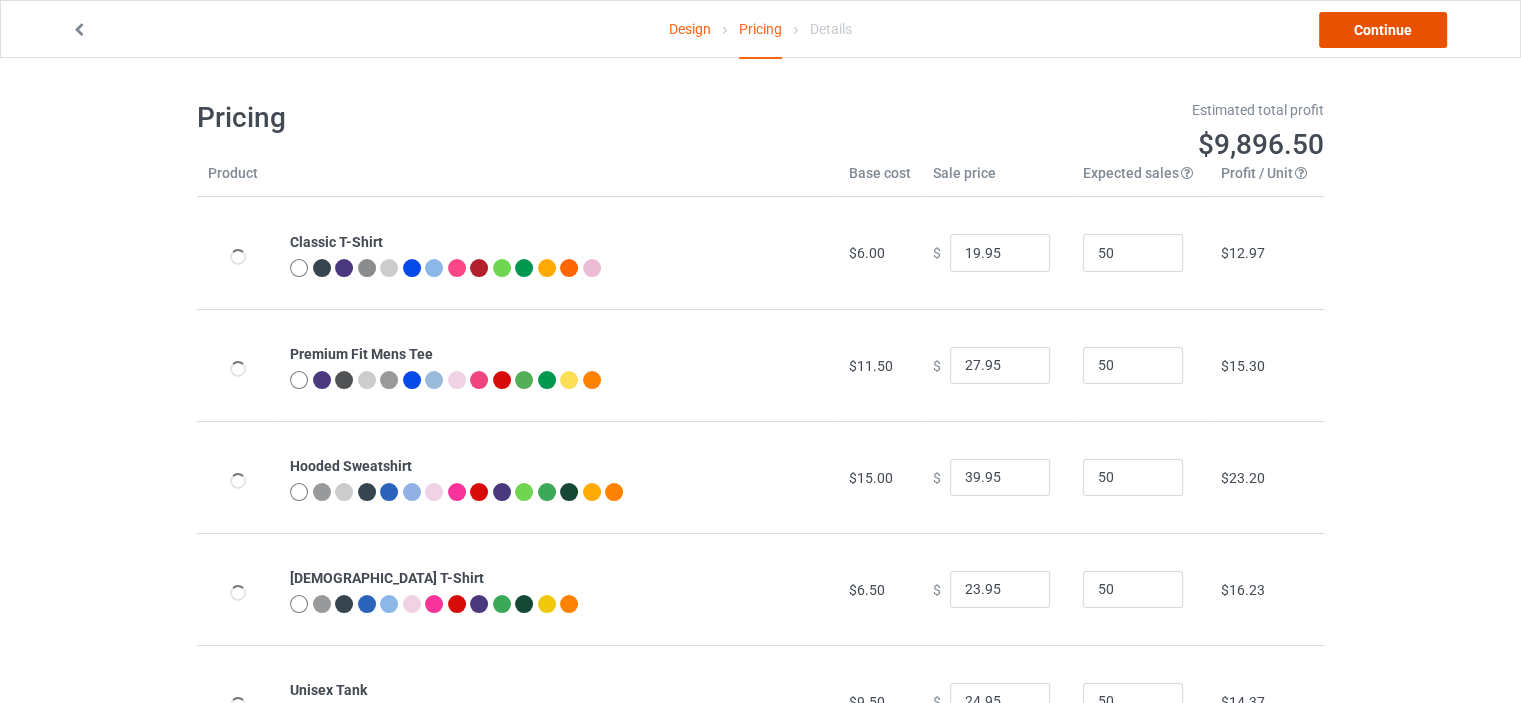 click on "Continue" at bounding box center (1383, 30) 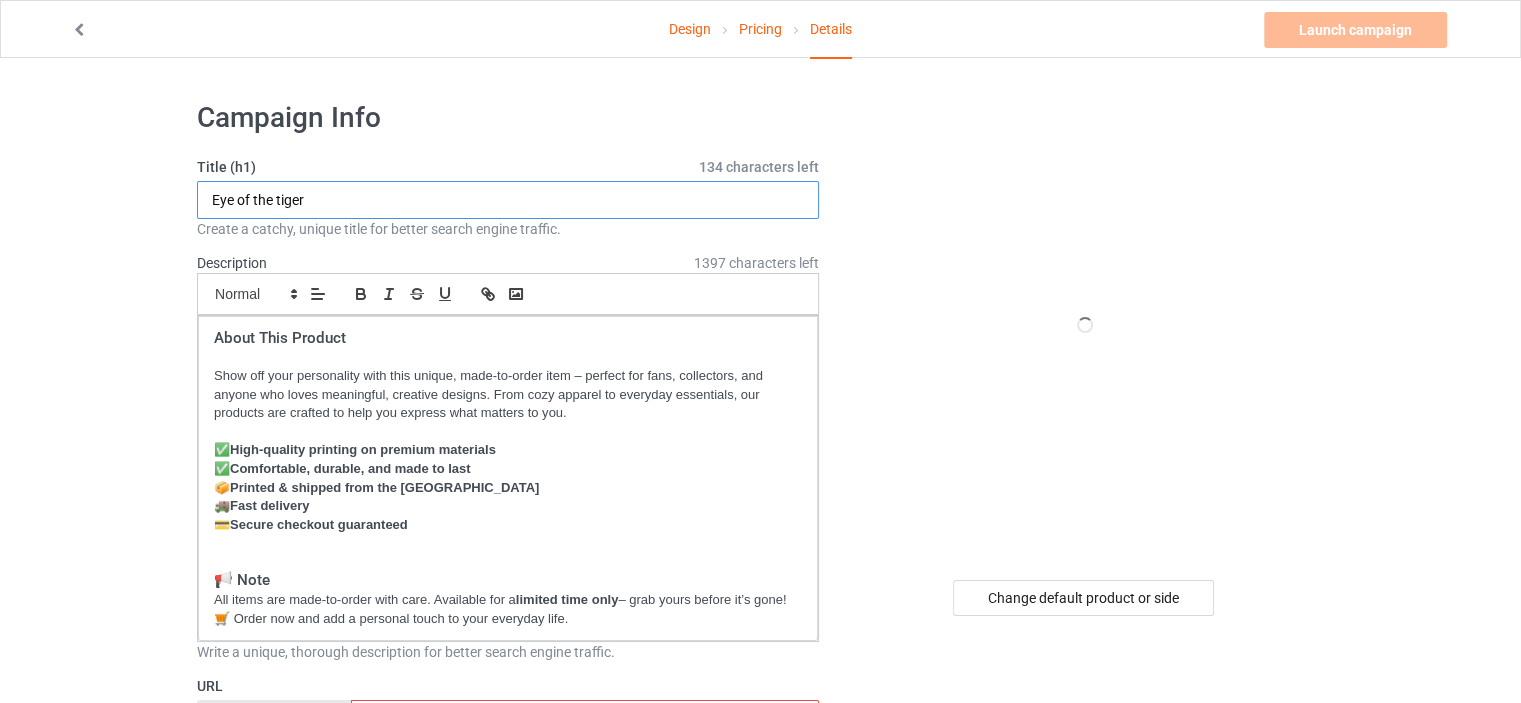 click on "Eye of the tiger" at bounding box center (508, 200) 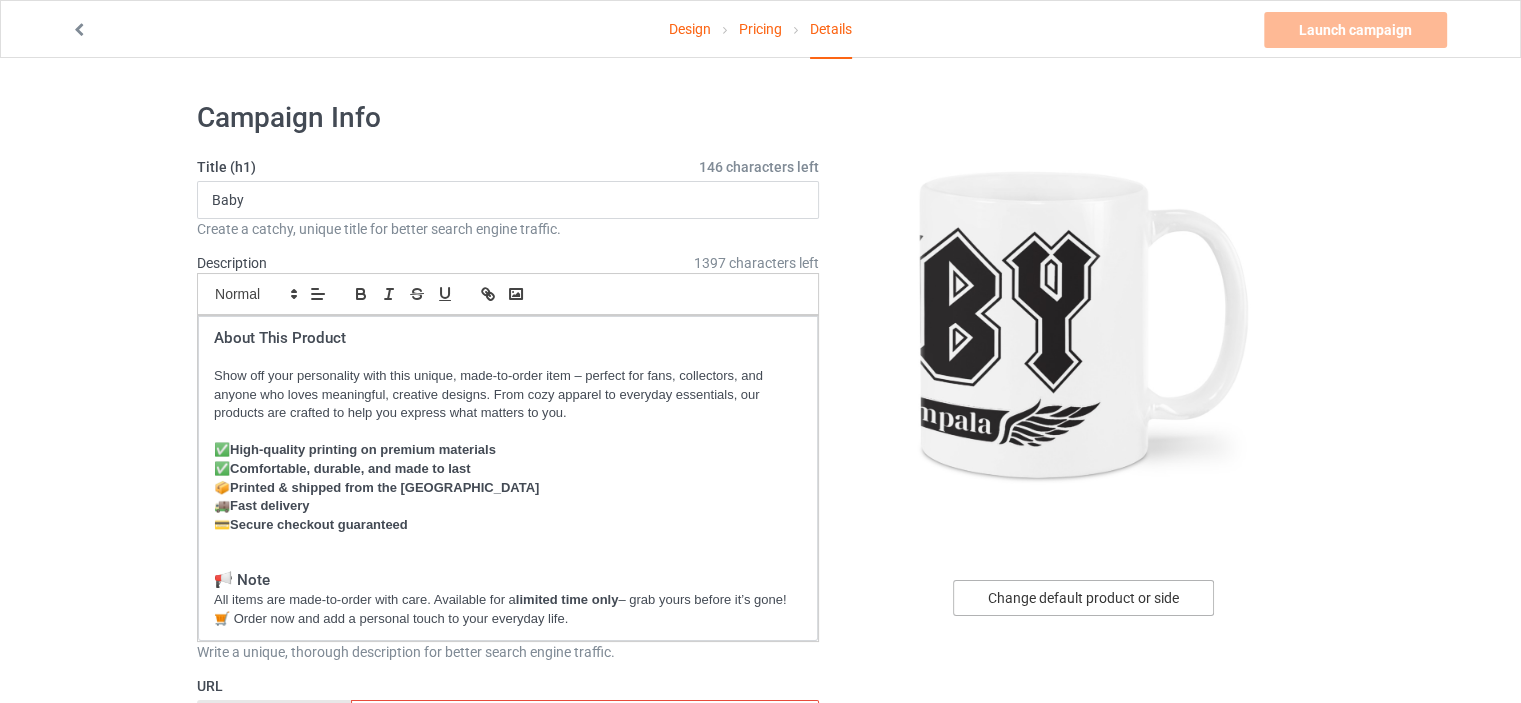 click on "Change default product or side" at bounding box center [1083, 598] 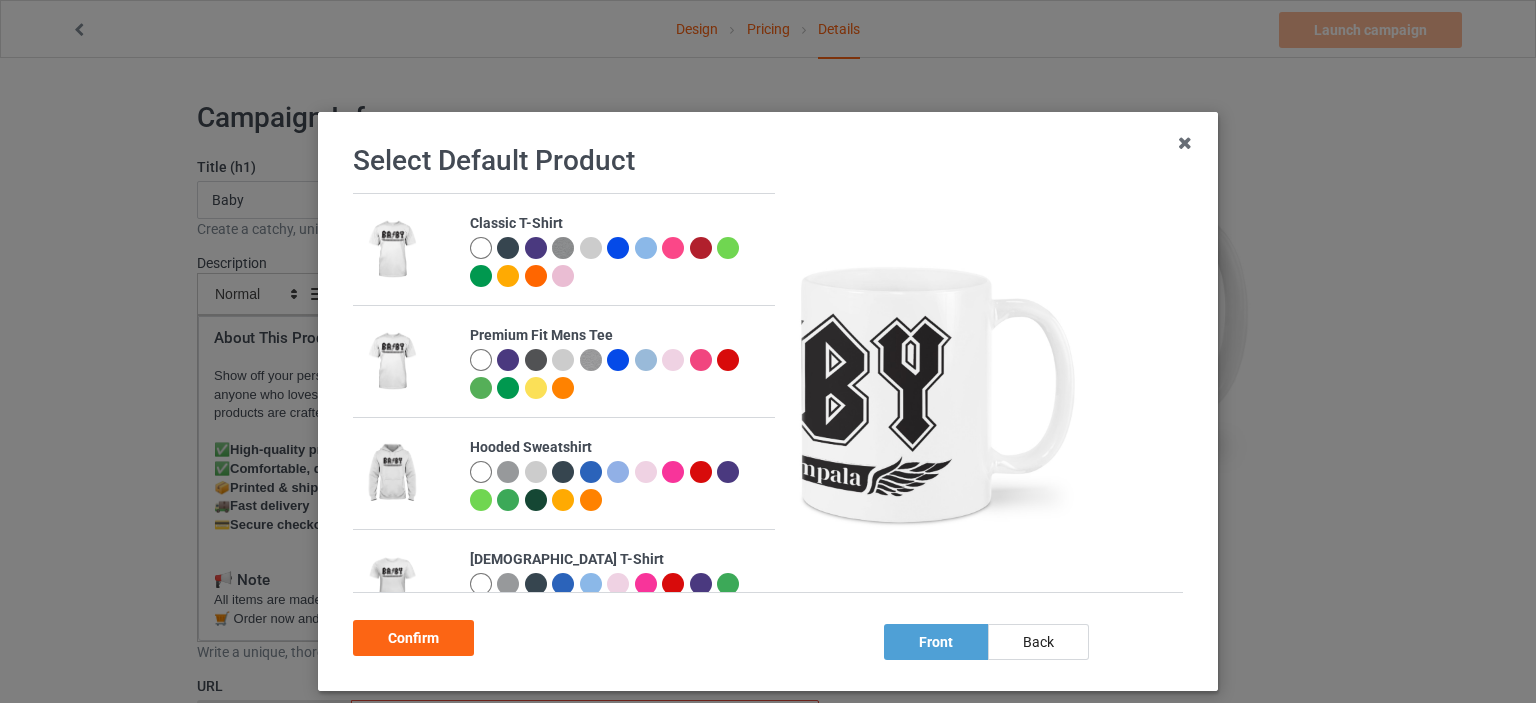 click at bounding box center (481, 248) 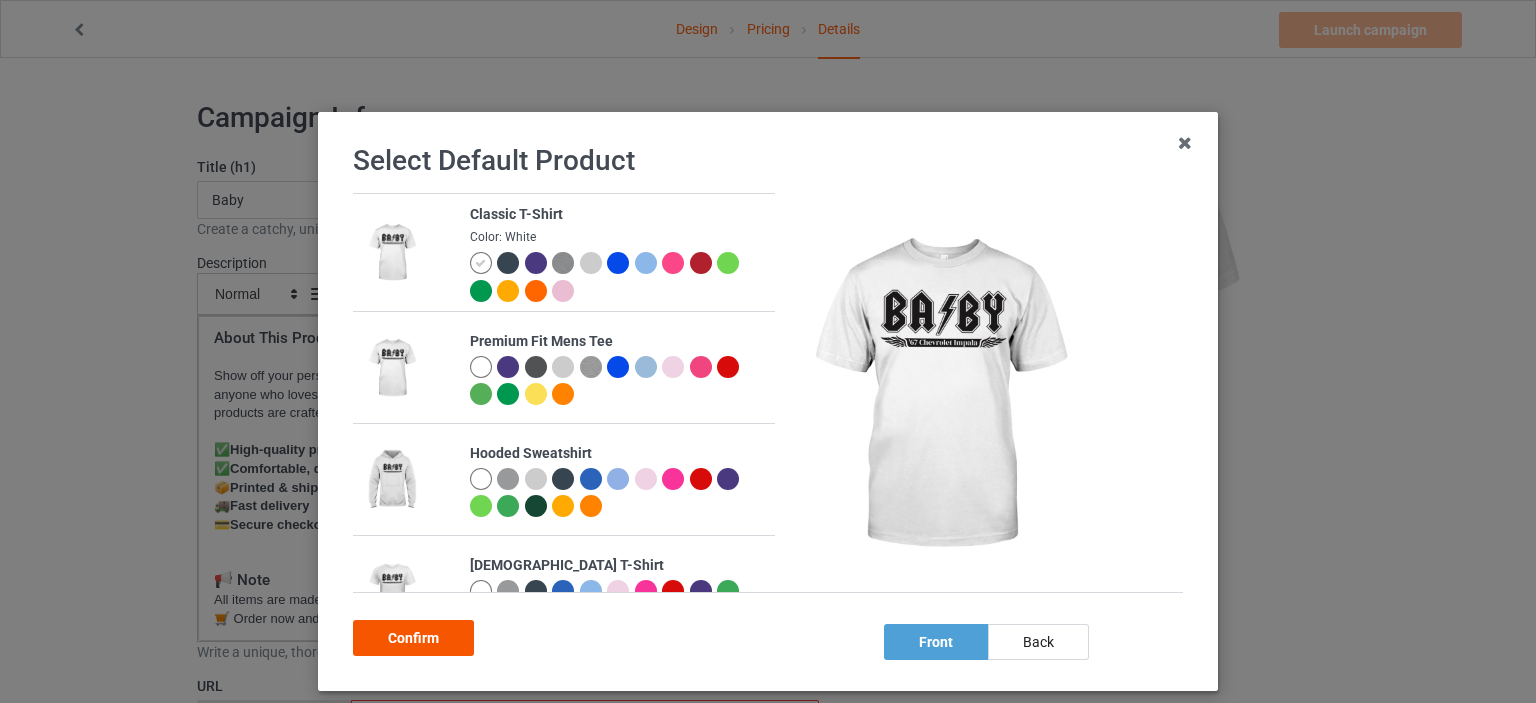 click on "Confirm" at bounding box center (413, 638) 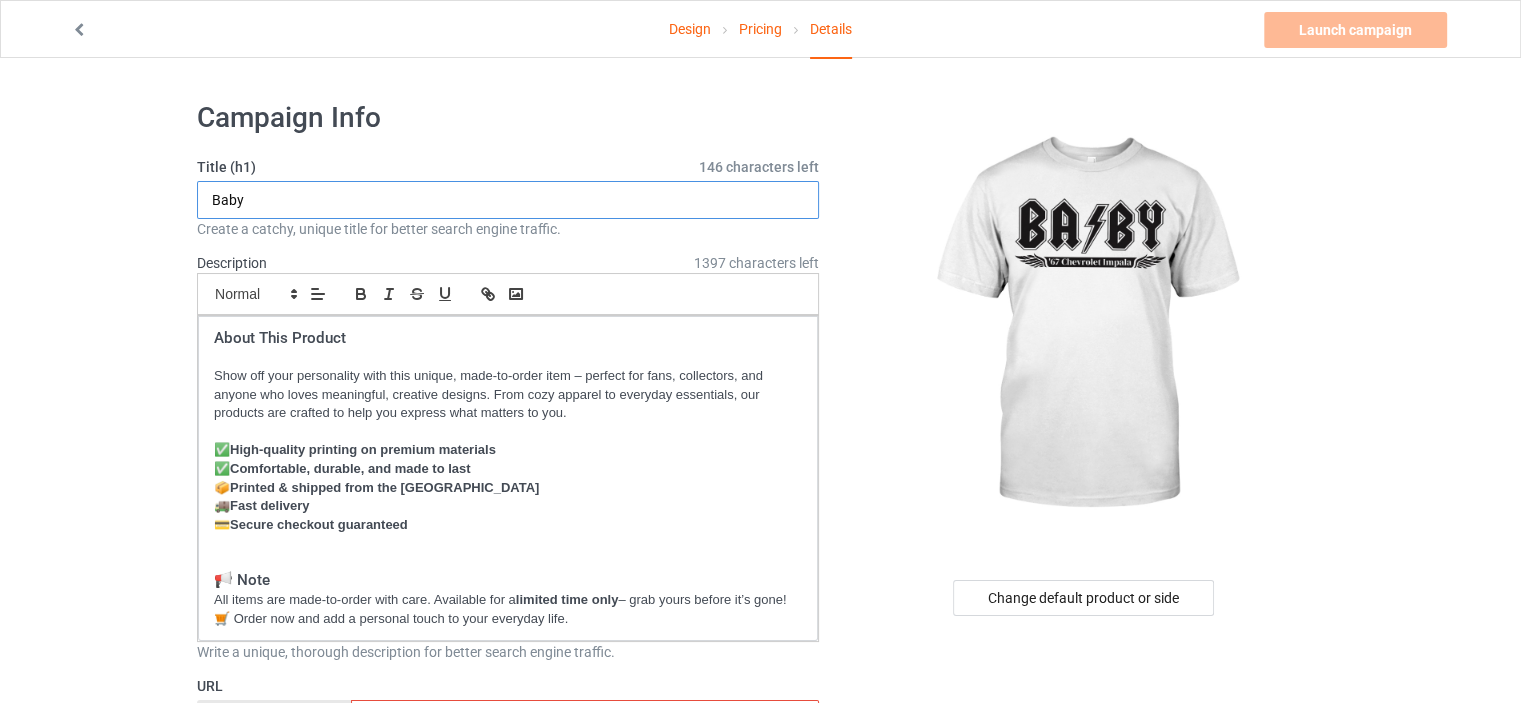 click on "Baby" at bounding box center [508, 200] 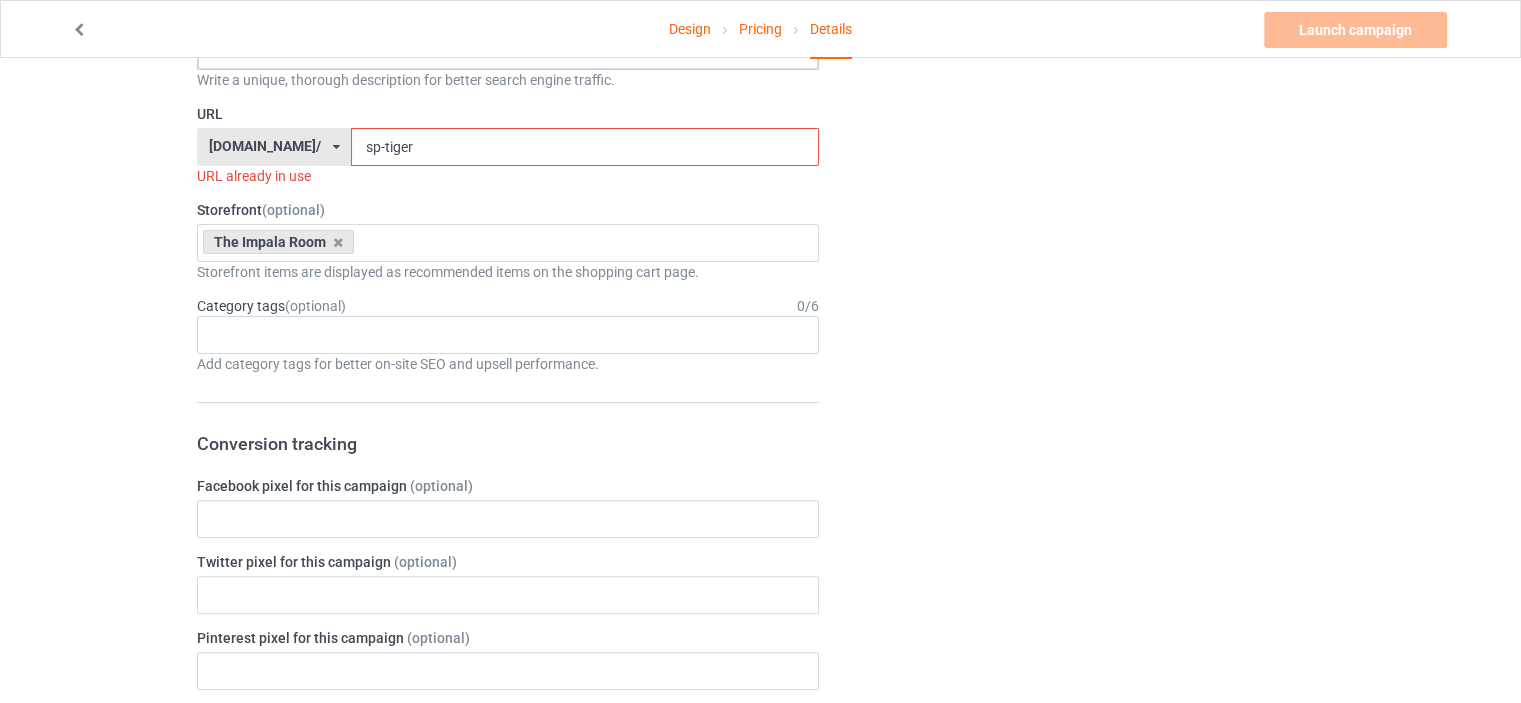 scroll, scrollTop: 600, scrollLeft: 0, axis: vertical 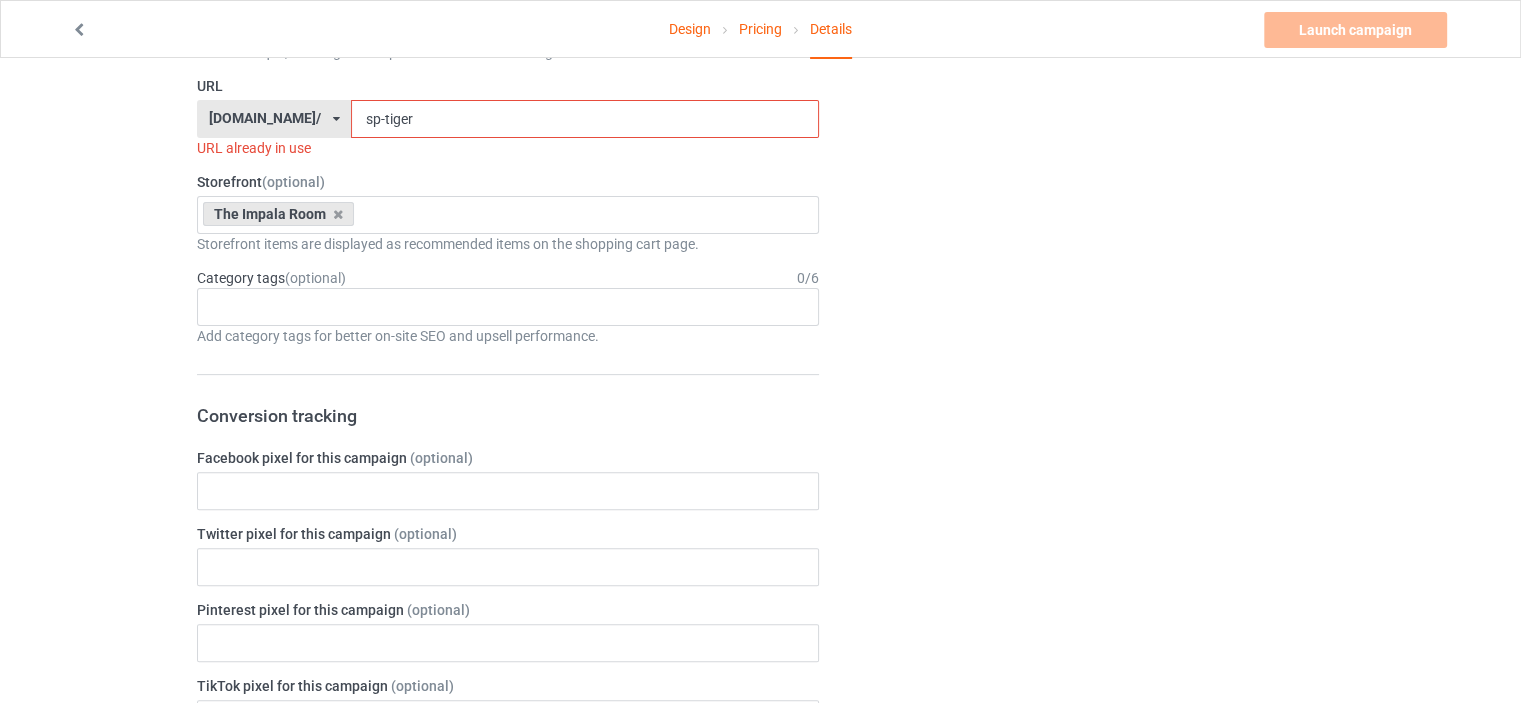 type on "Baby 67 impala" 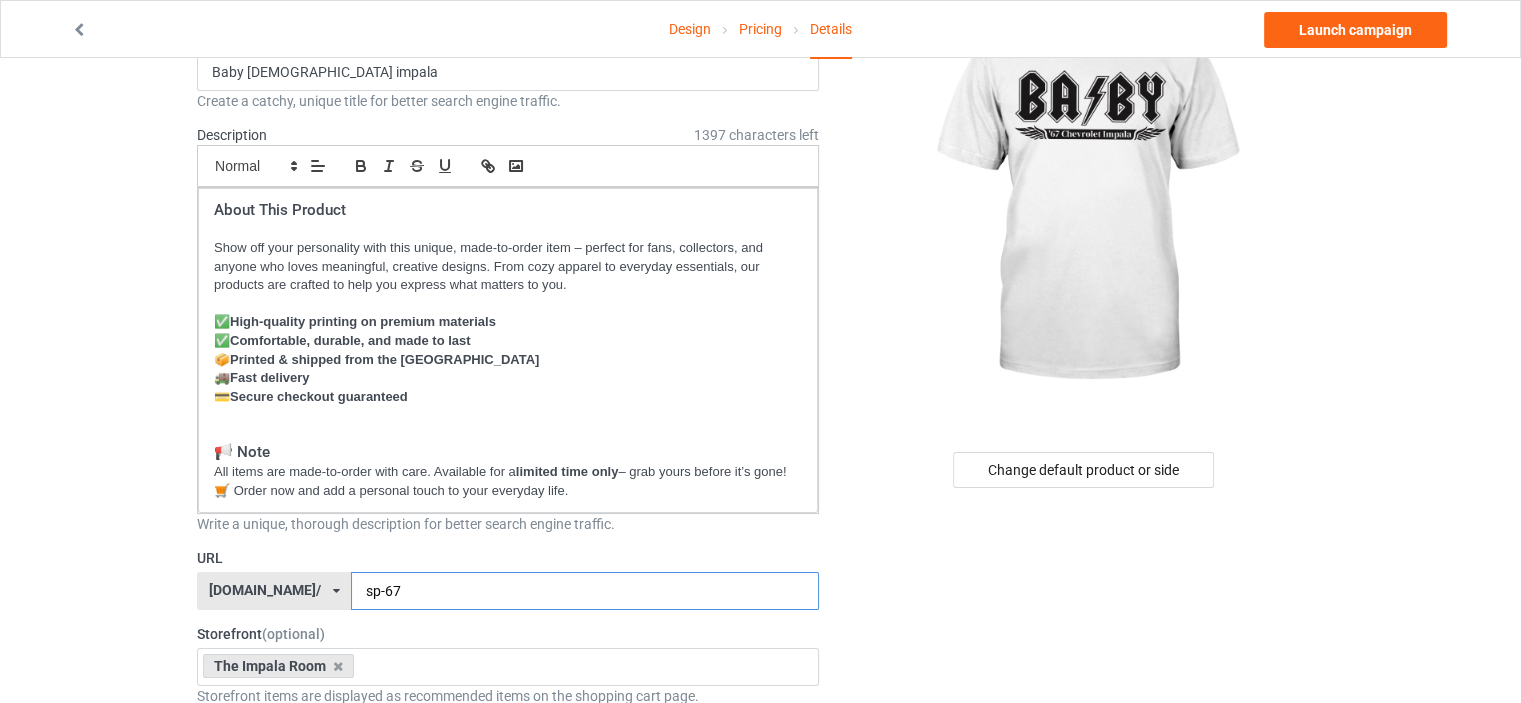 scroll, scrollTop: 0, scrollLeft: 0, axis: both 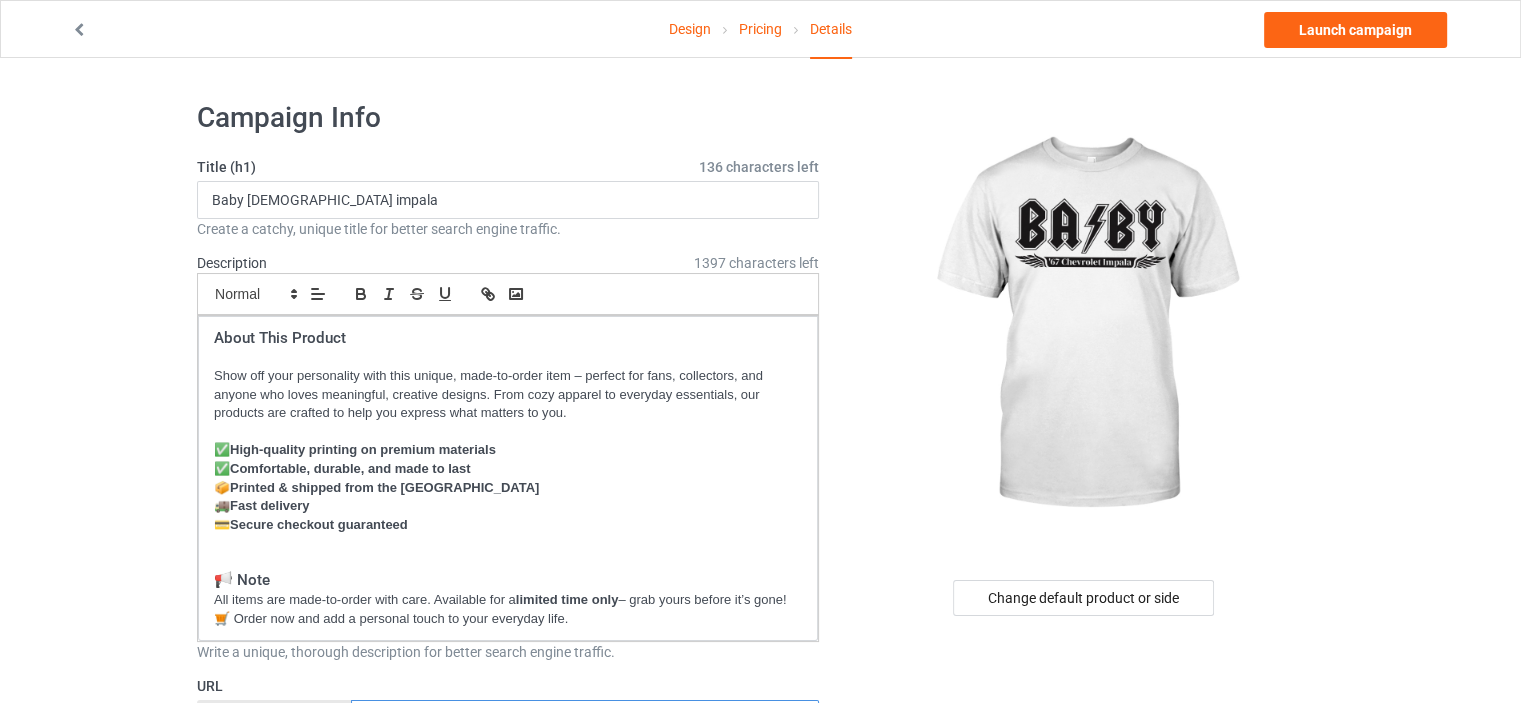 type on "sp-67" 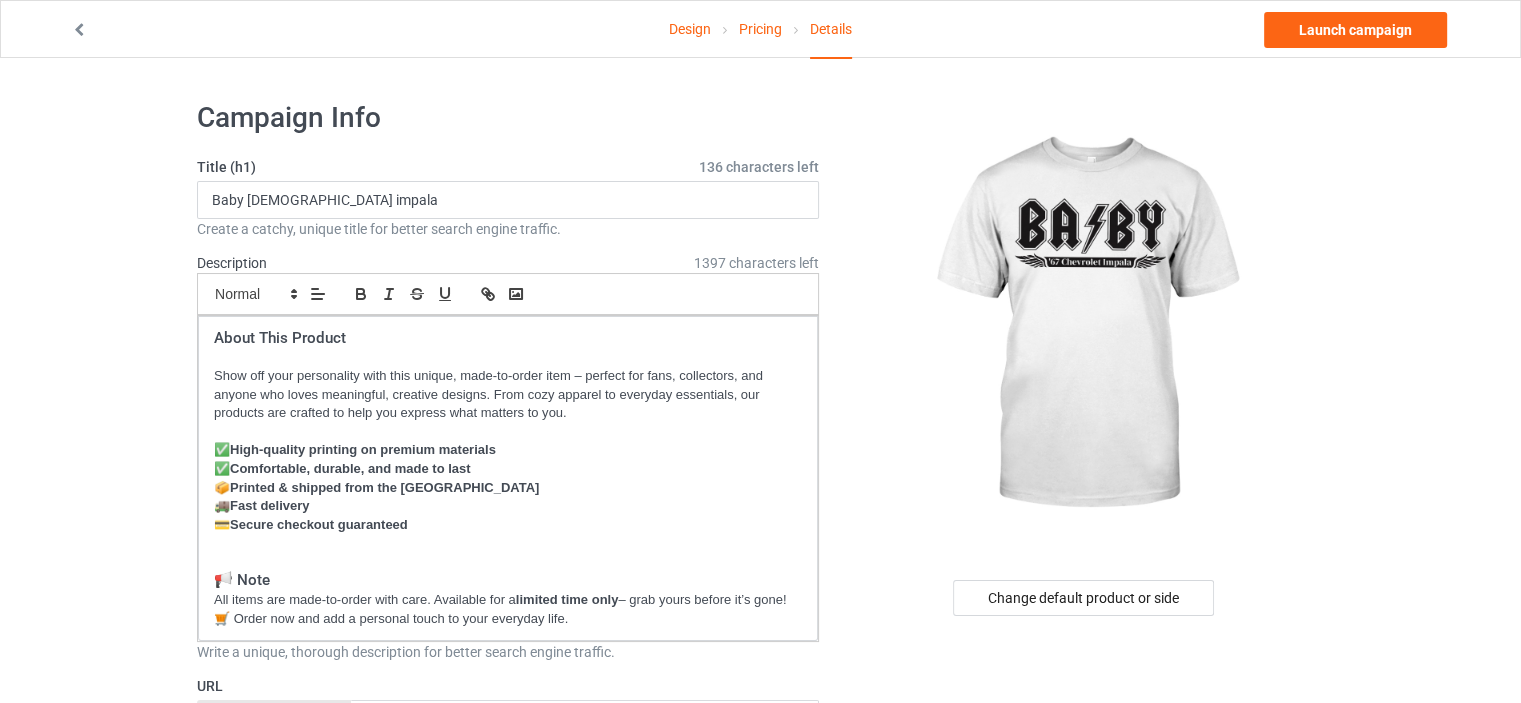 click on "Pricing" at bounding box center [760, 29] 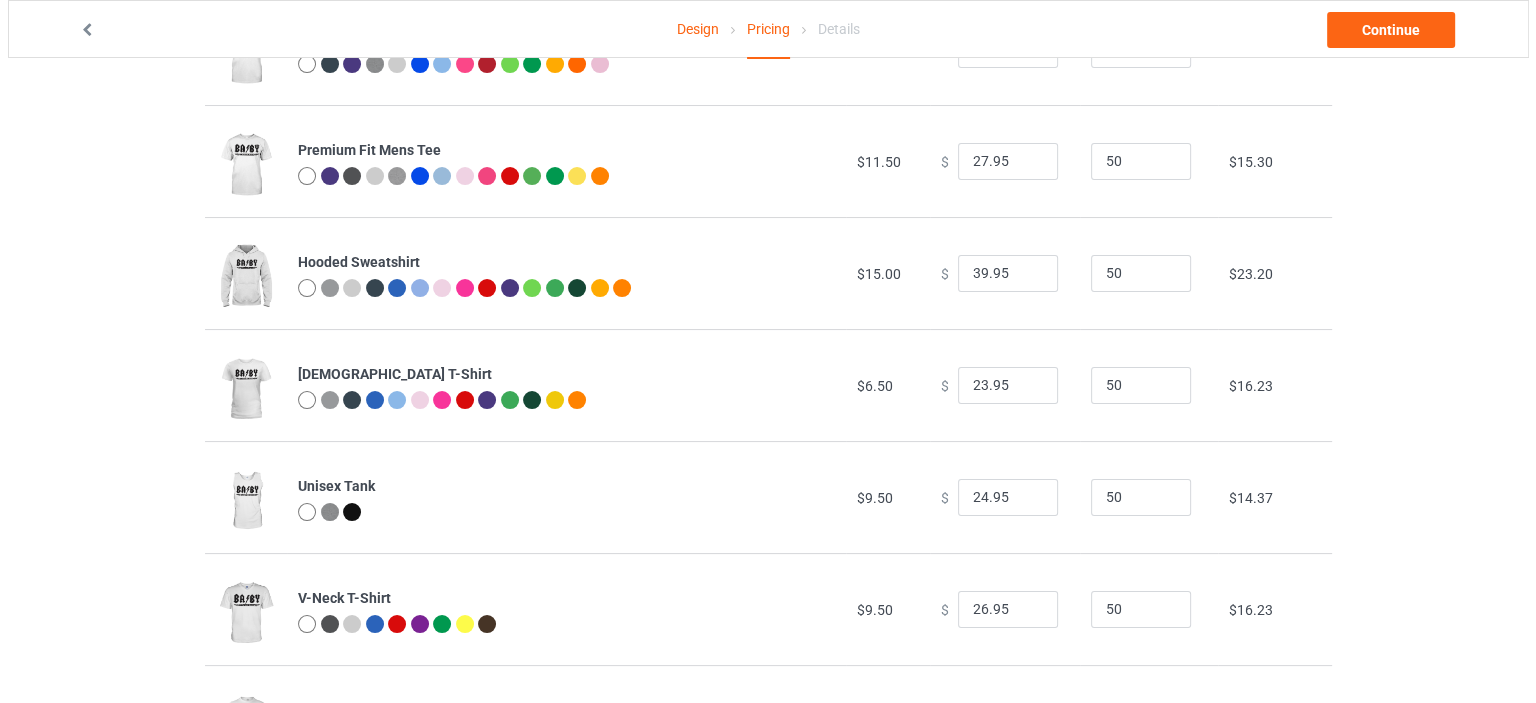 scroll, scrollTop: 0, scrollLeft: 0, axis: both 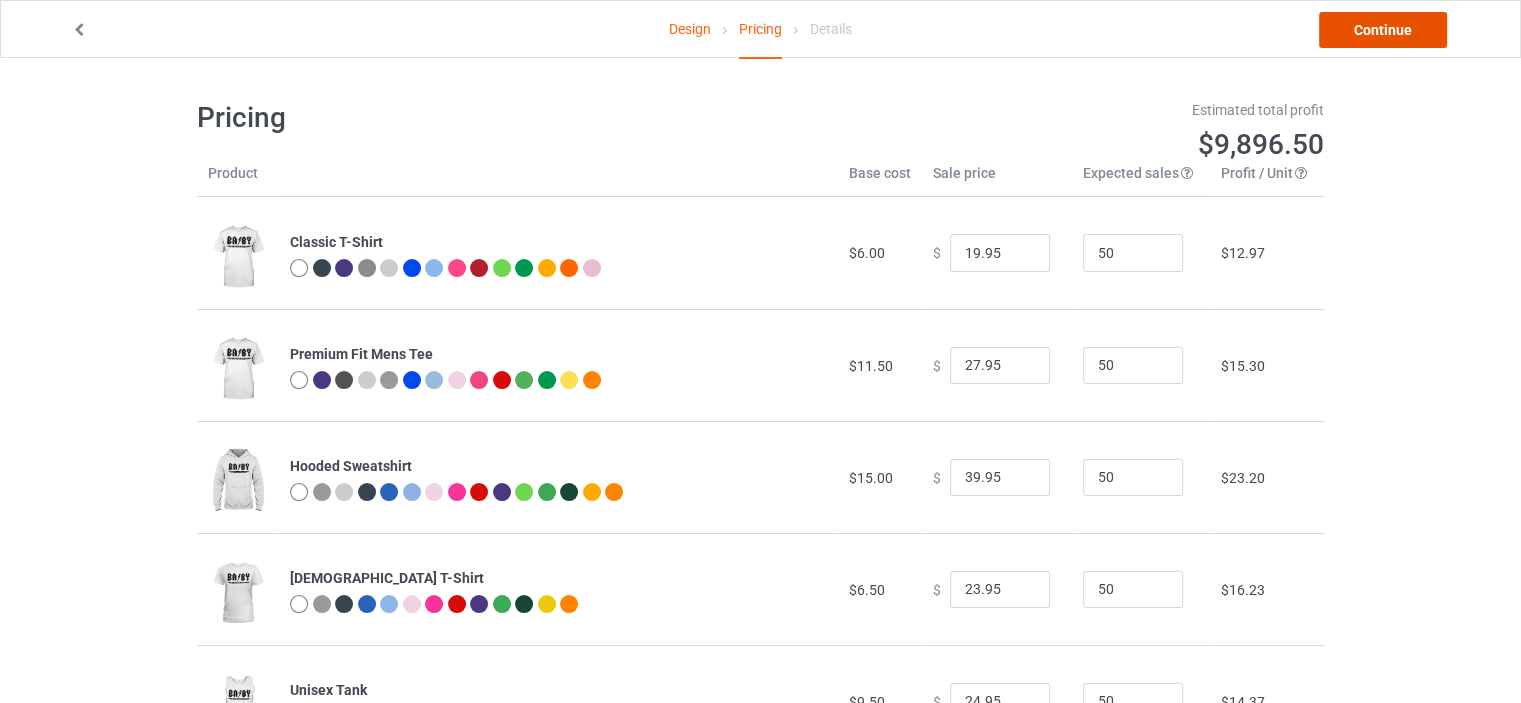 click on "Continue" at bounding box center (1383, 30) 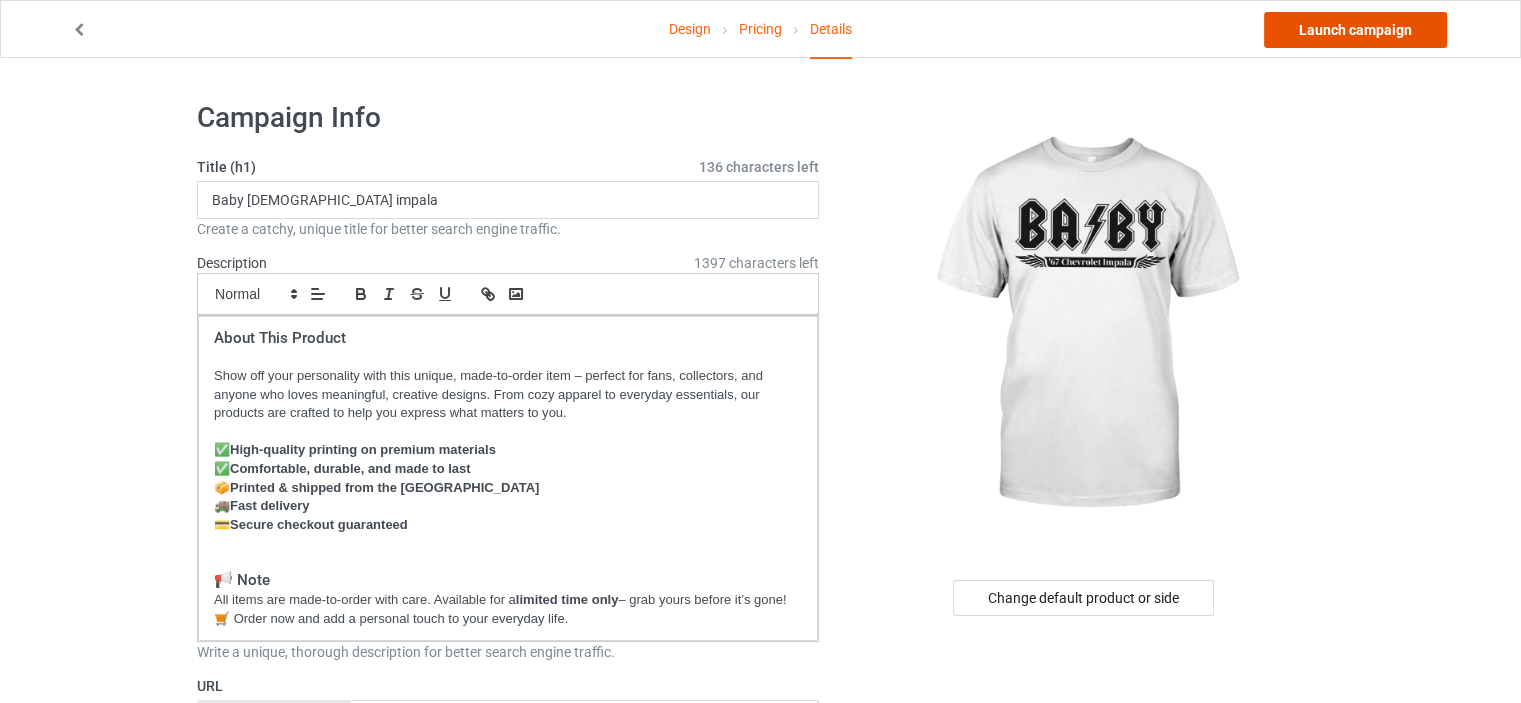 click on "Launch campaign" at bounding box center (1355, 30) 